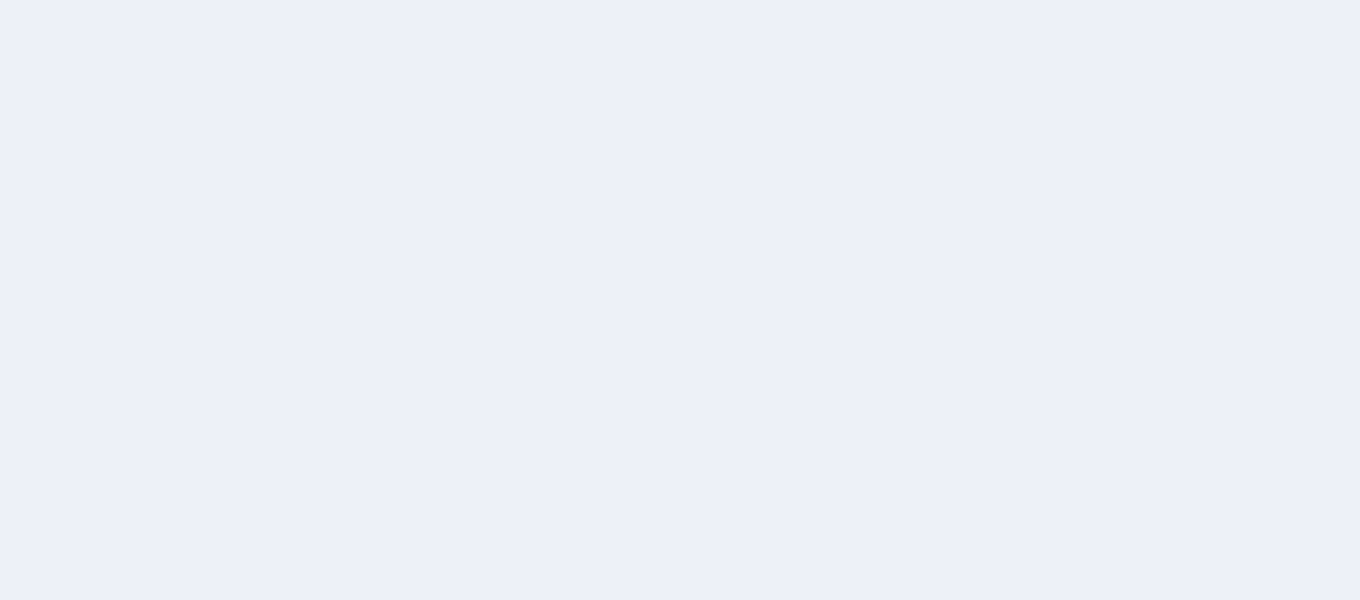 scroll, scrollTop: 0, scrollLeft: 0, axis: both 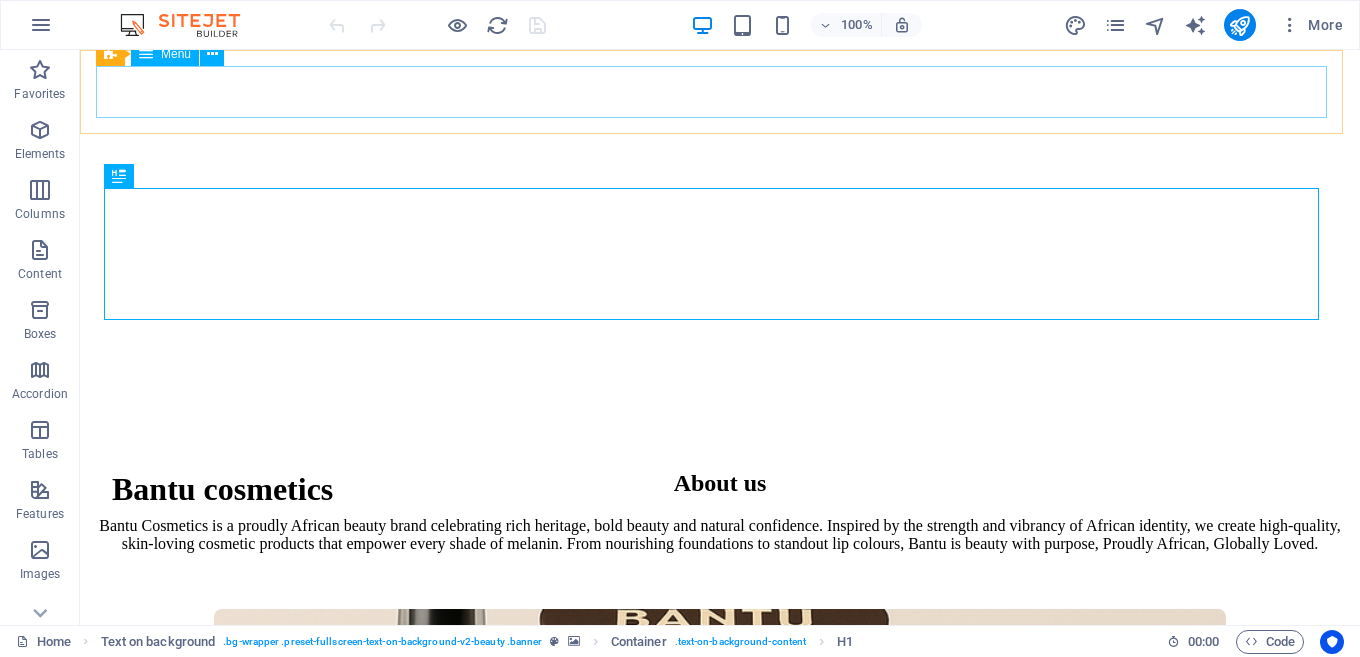 click on "Home About Us Contact Us" at bounding box center (720, -393) 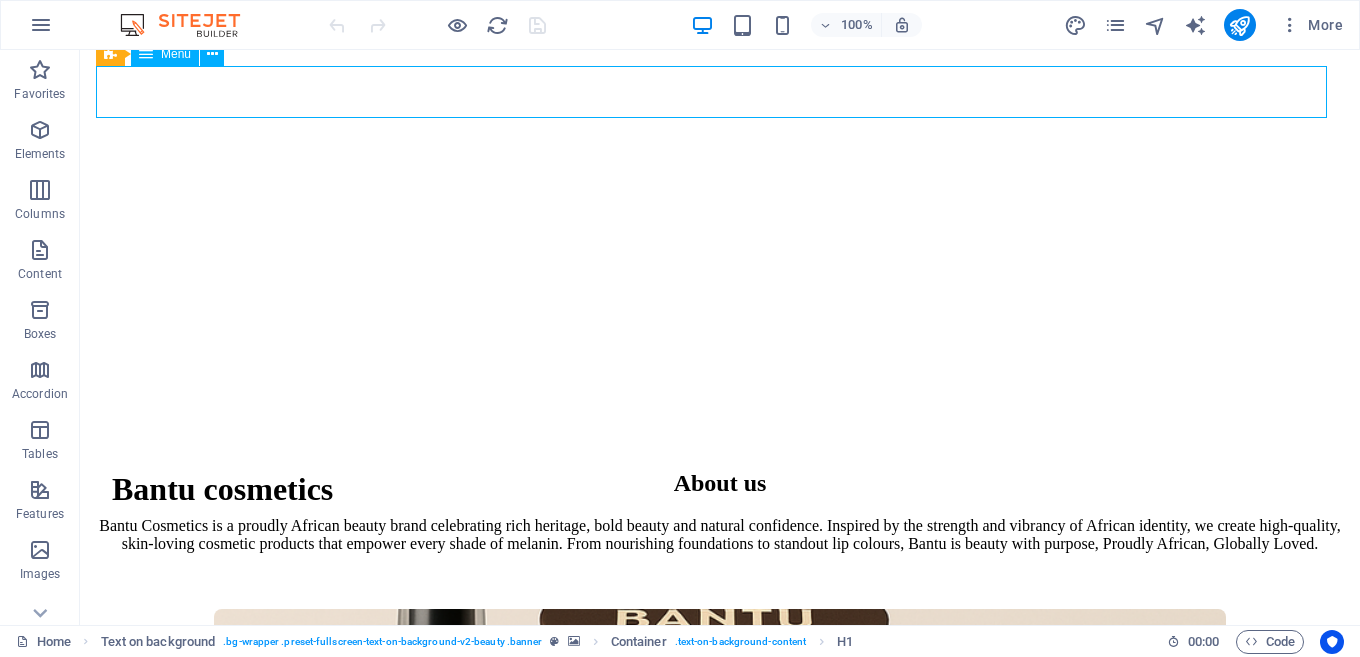 click on "Home About Us Contact Us" at bounding box center (720, -393) 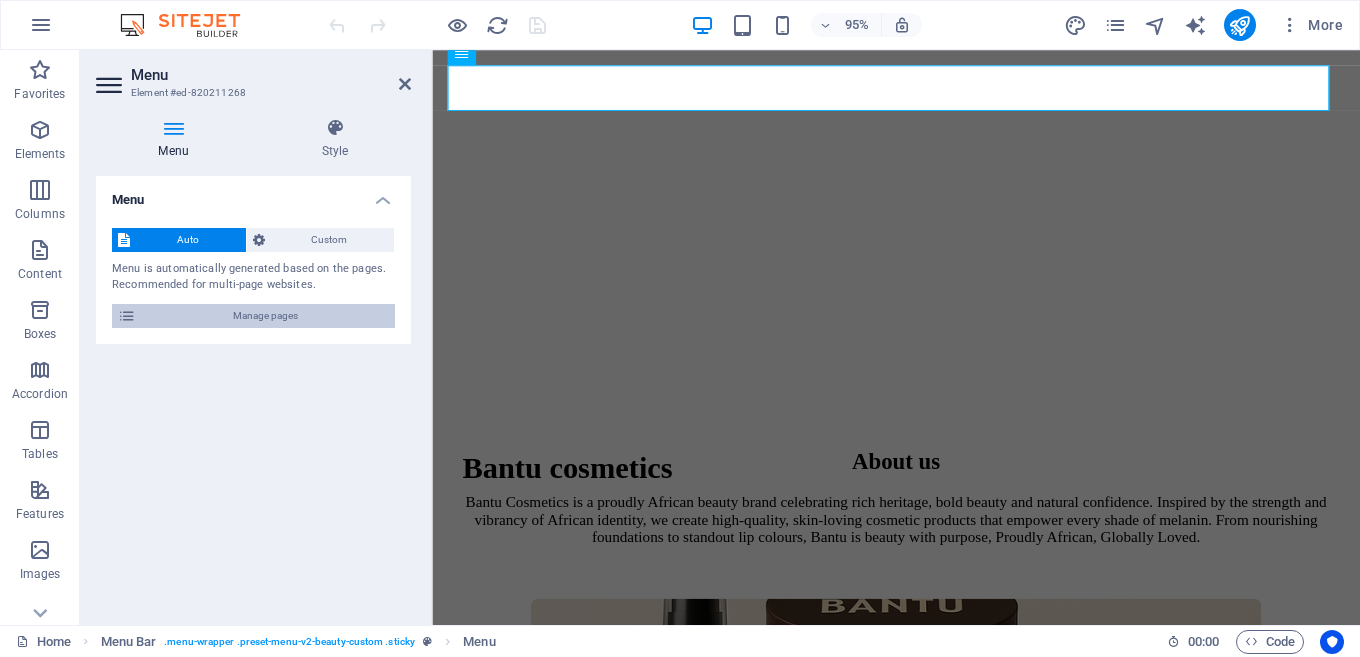 click on "Manage pages" at bounding box center [265, 316] 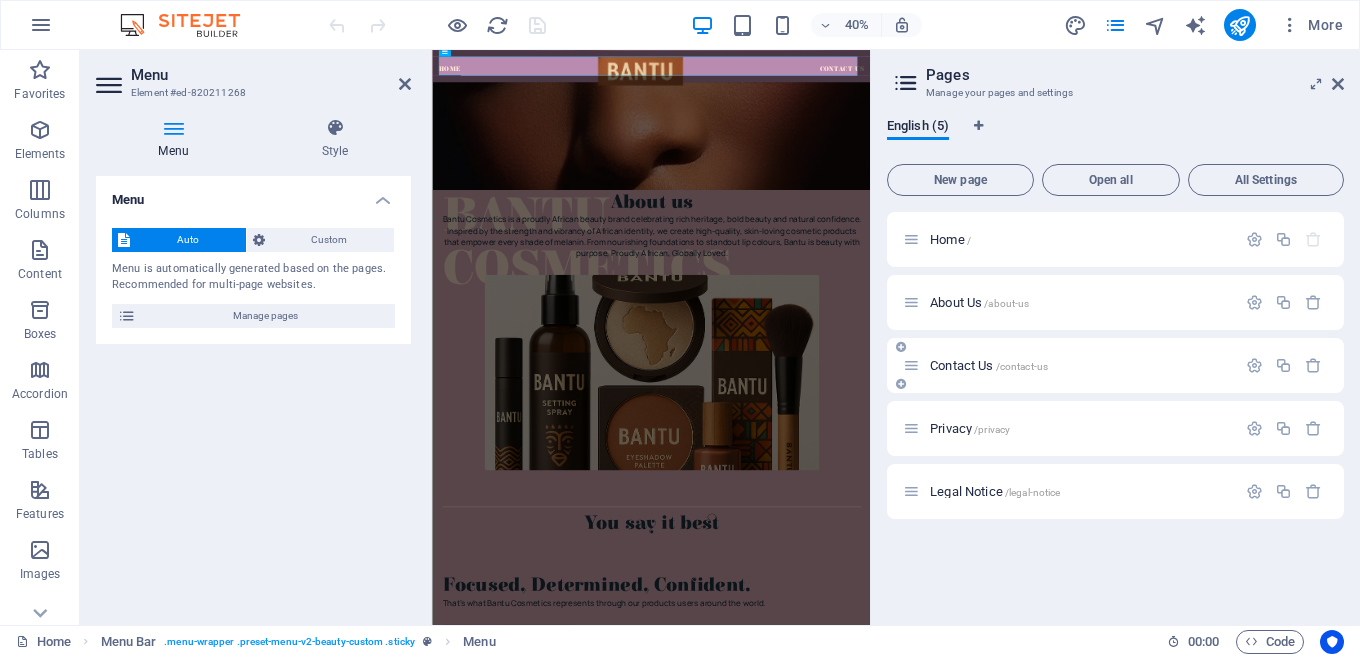 click on "Contact Us /contact-us" at bounding box center [1080, 365] 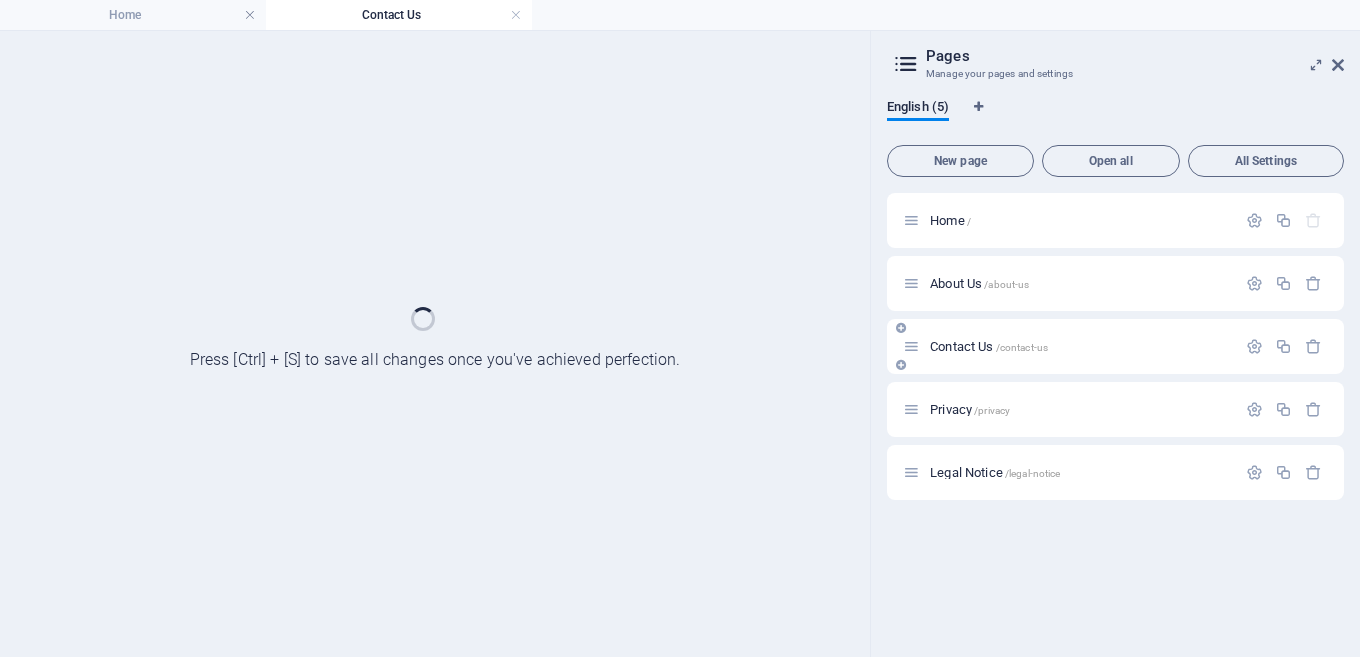 scroll, scrollTop: 0, scrollLeft: 0, axis: both 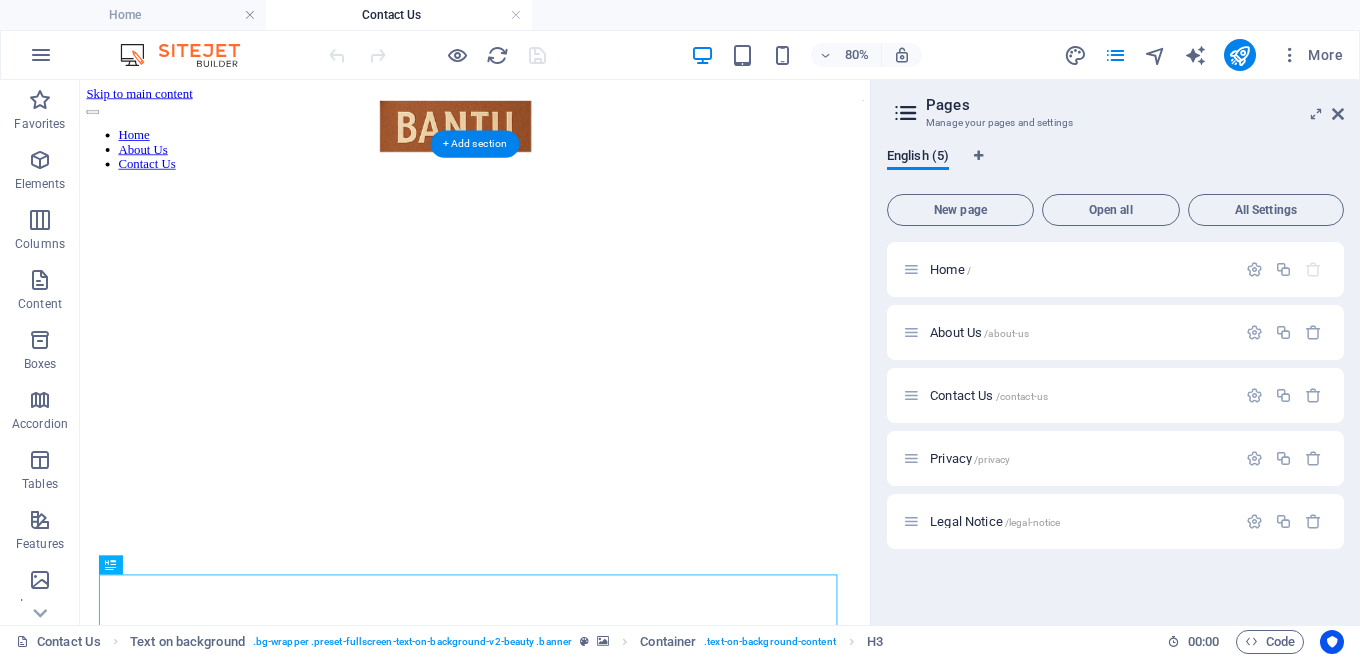 click at bounding box center [574, 210] 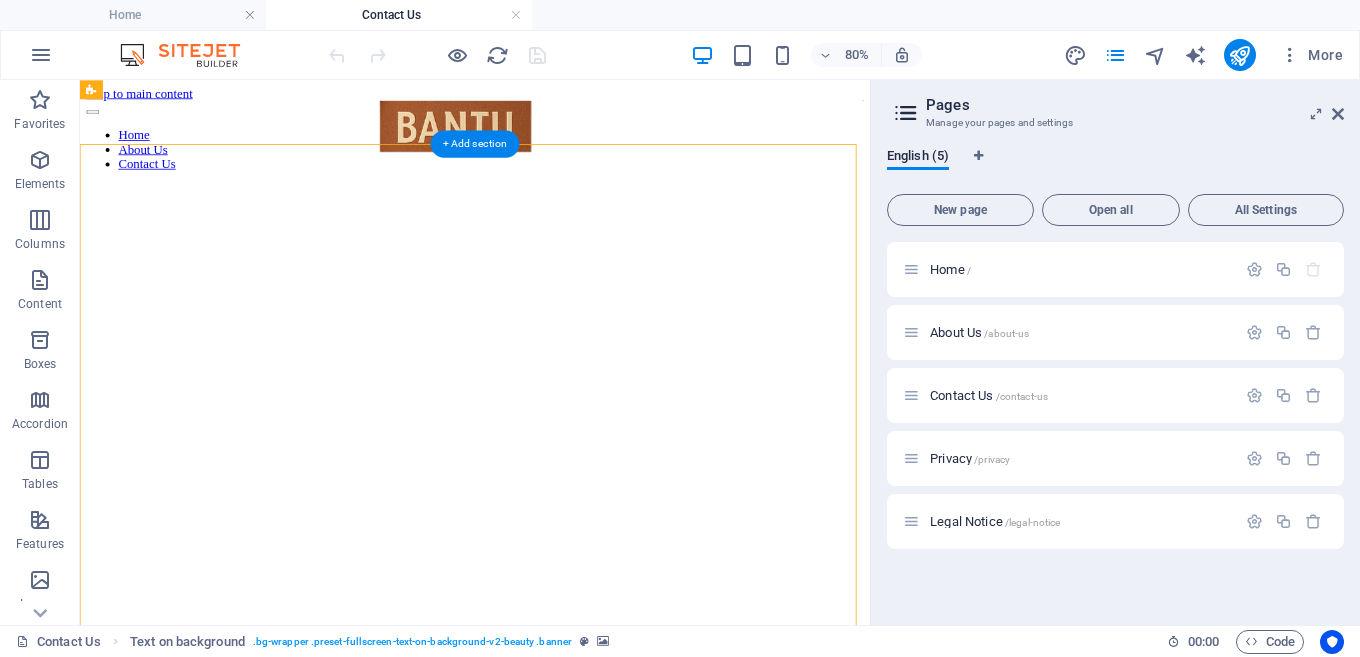 click at bounding box center [574, 210] 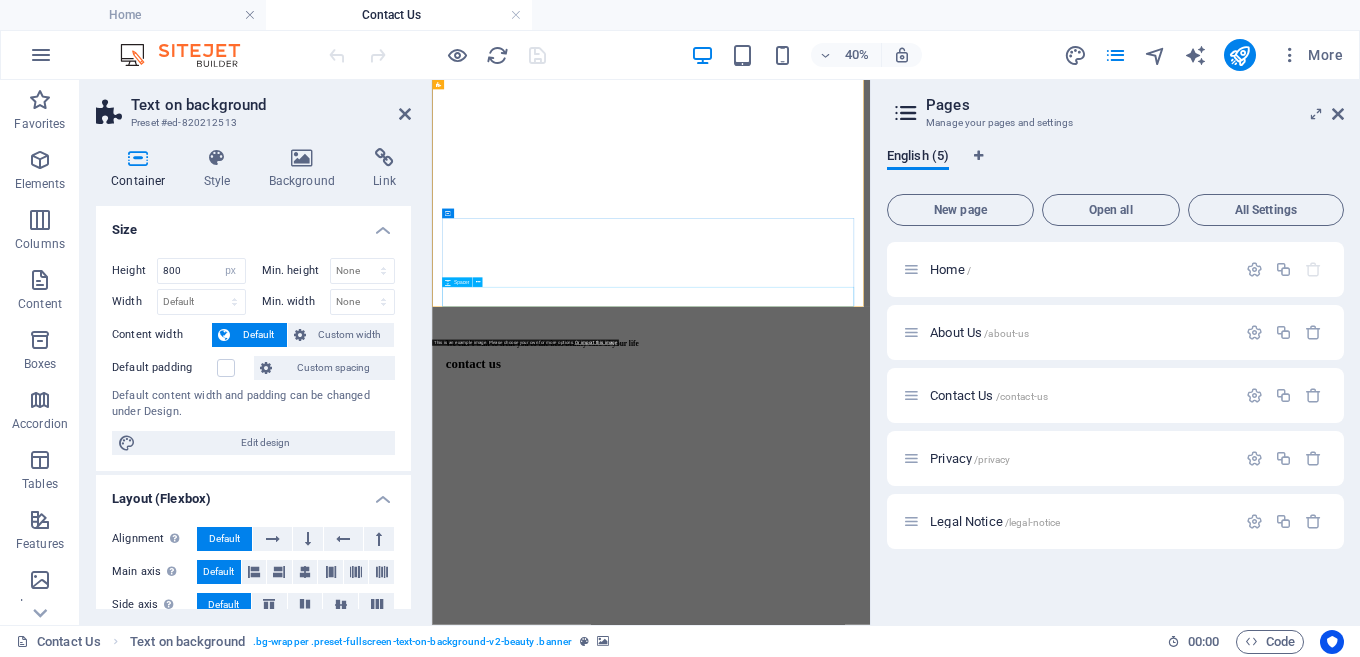 scroll, scrollTop: 0, scrollLeft: 0, axis: both 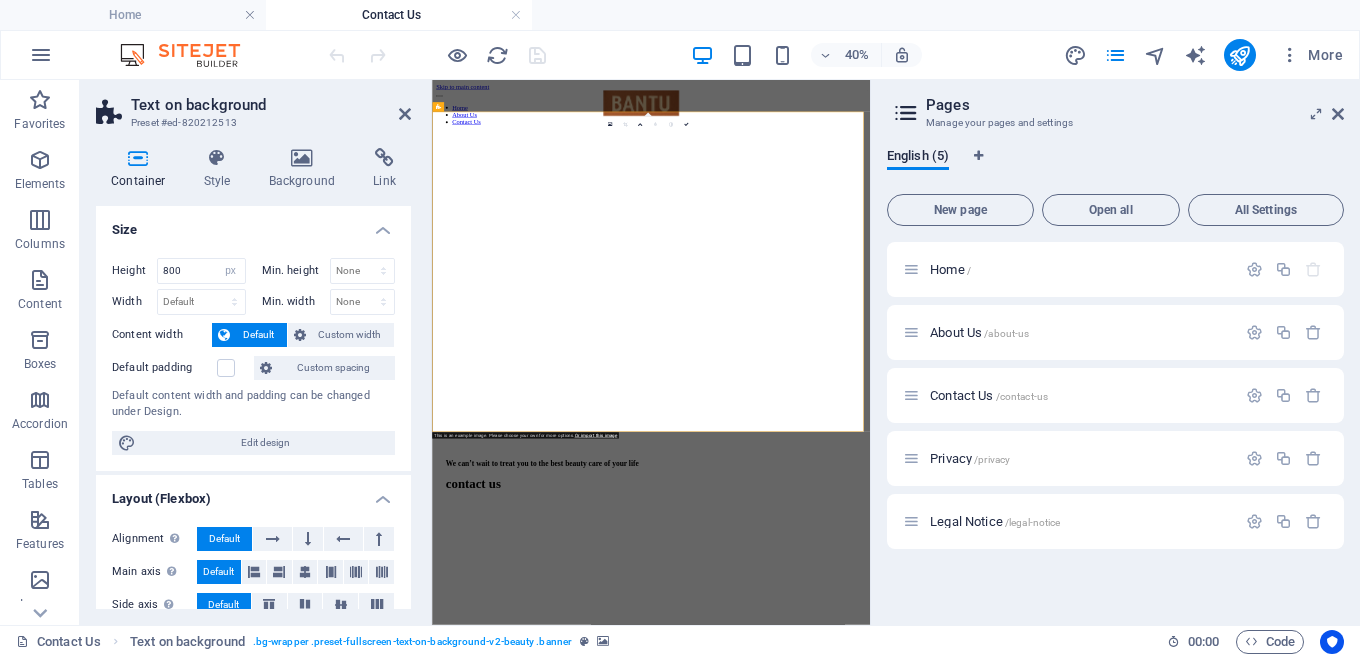 drag, startPoint x: 894, startPoint y: 567, endPoint x: 902, endPoint y: 537, distance: 31.04835 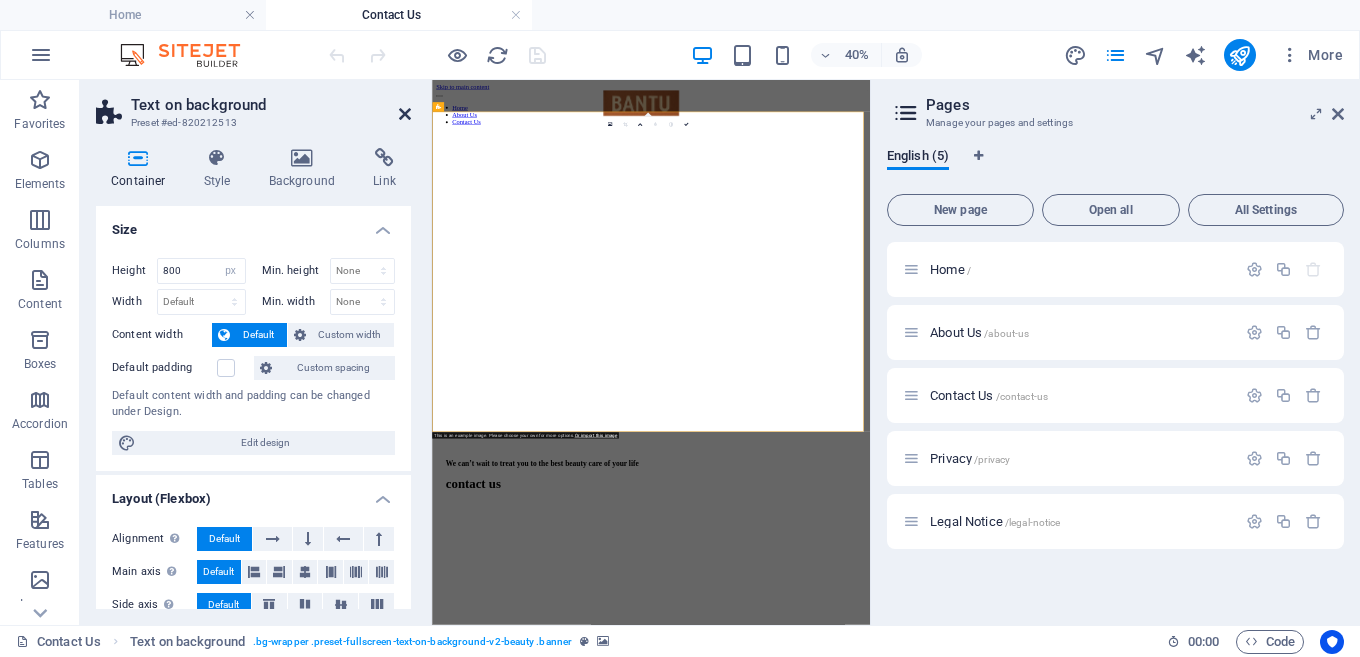 click at bounding box center (405, 114) 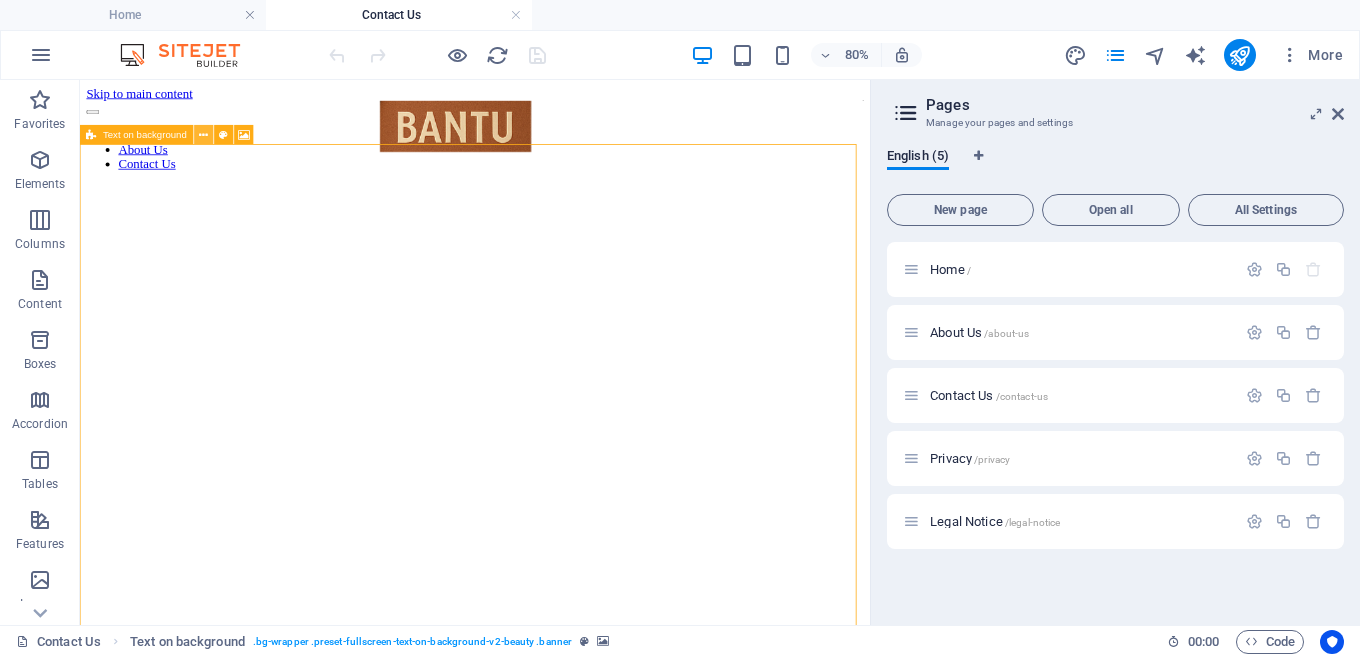 click at bounding box center (203, 134) 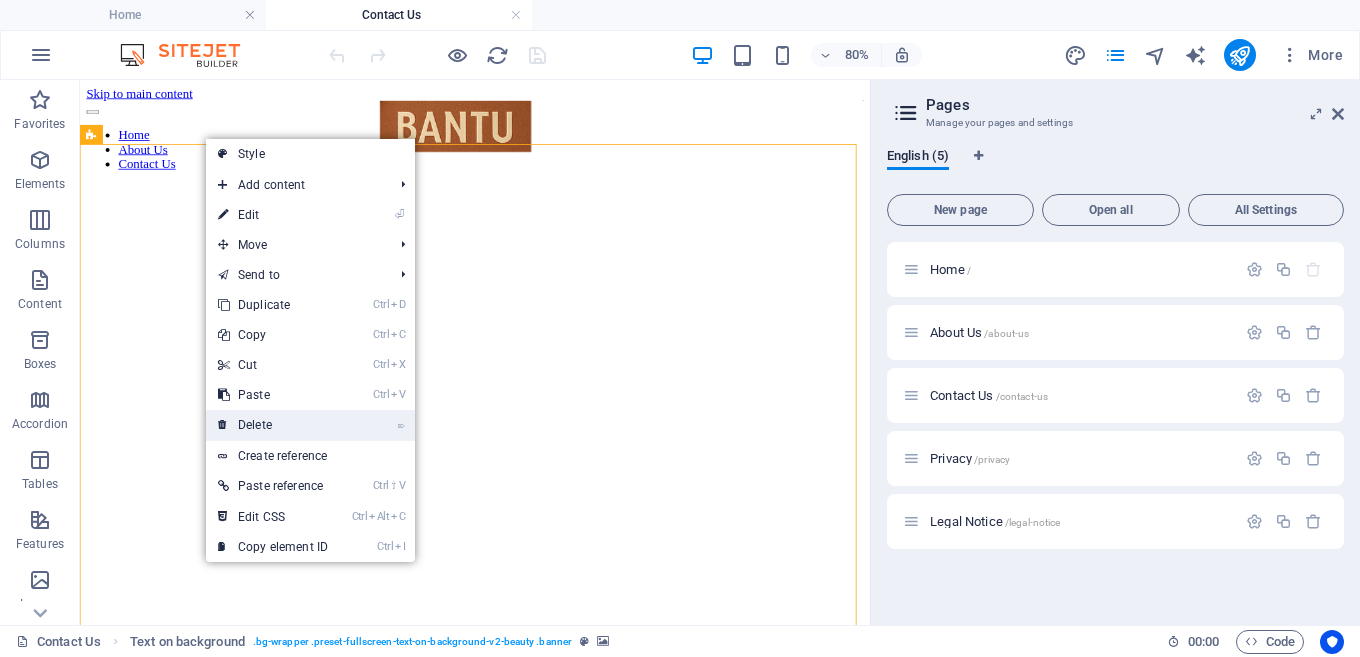 click on "⌦  Delete" at bounding box center (273, 425) 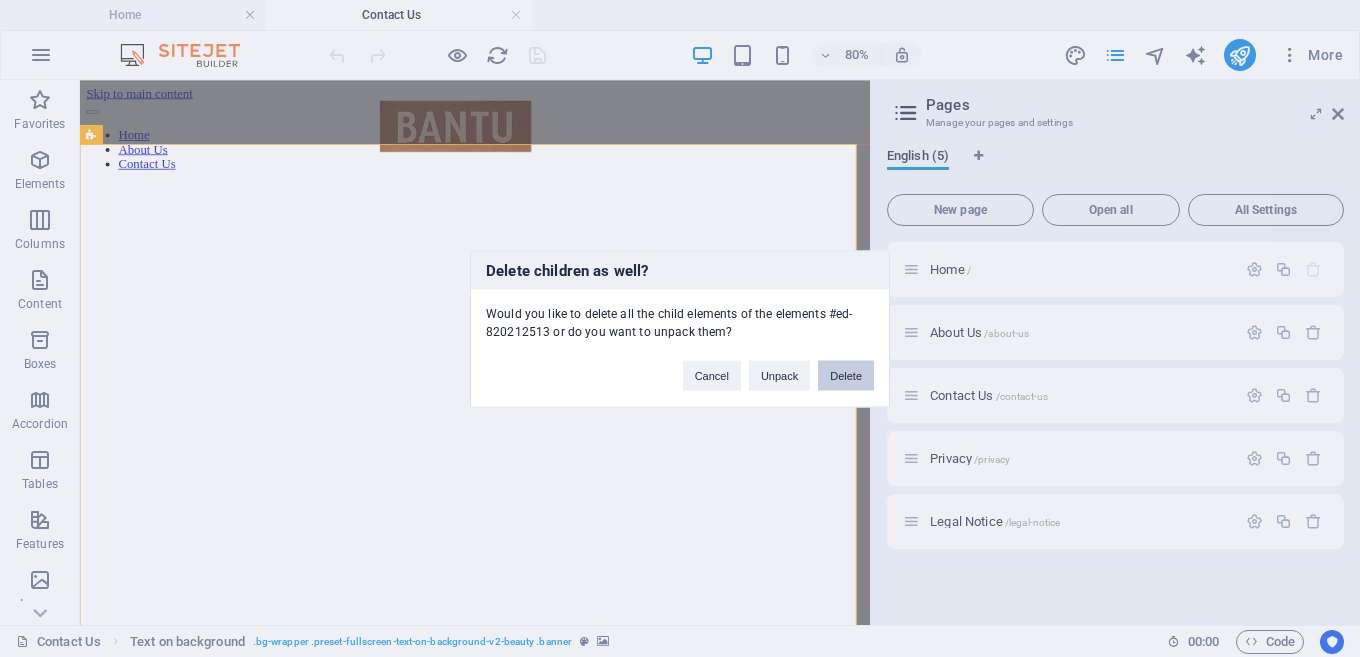 click on "Delete" at bounding box center [846, 375] 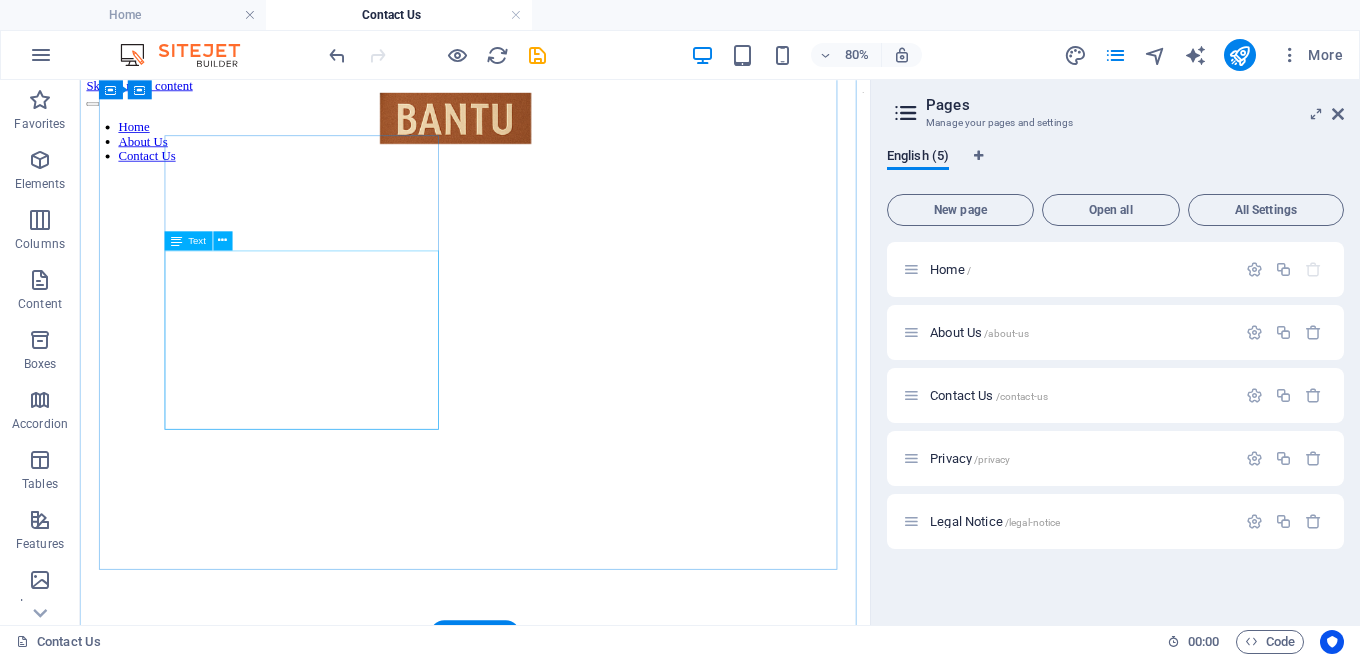 scroll, scrollTop: 0, scrollLeft: 0, axis: both 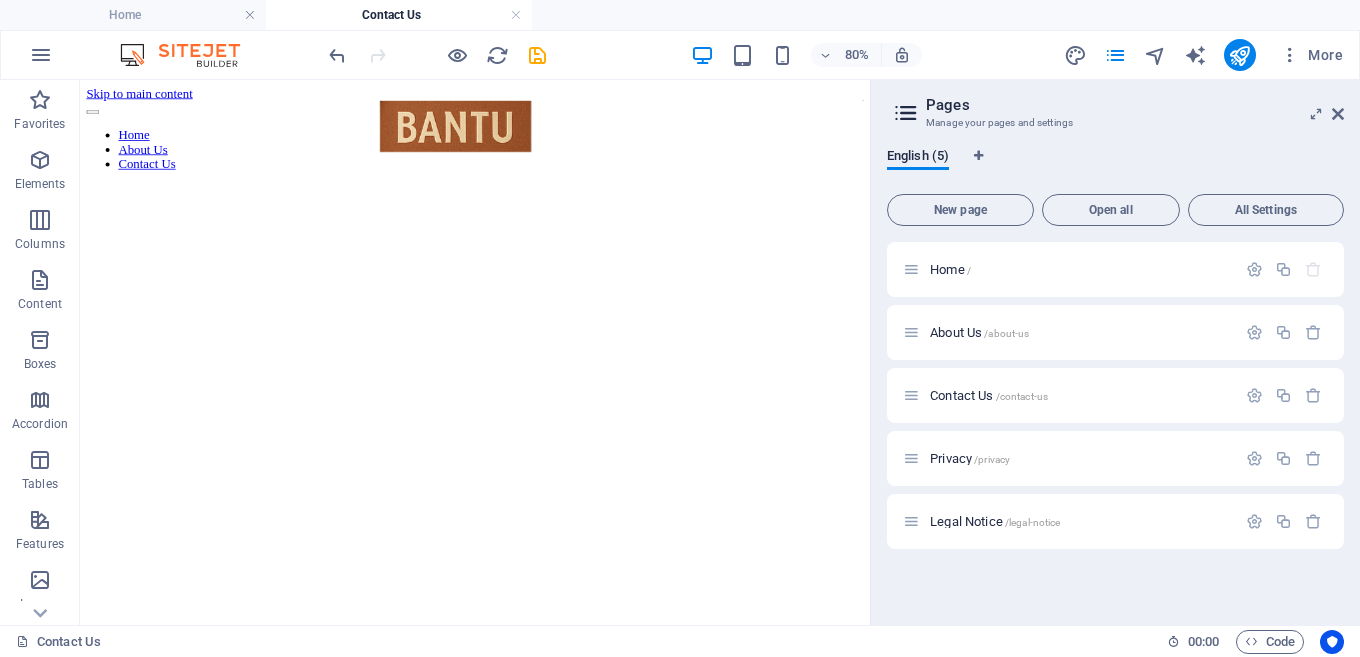 click on "English (5) New page Open all All Settings Home / About Us /about-us Contact Us /contact-us Privacy /privacy Legal Notice /legal-notice" at bounding box center (1115, 378) 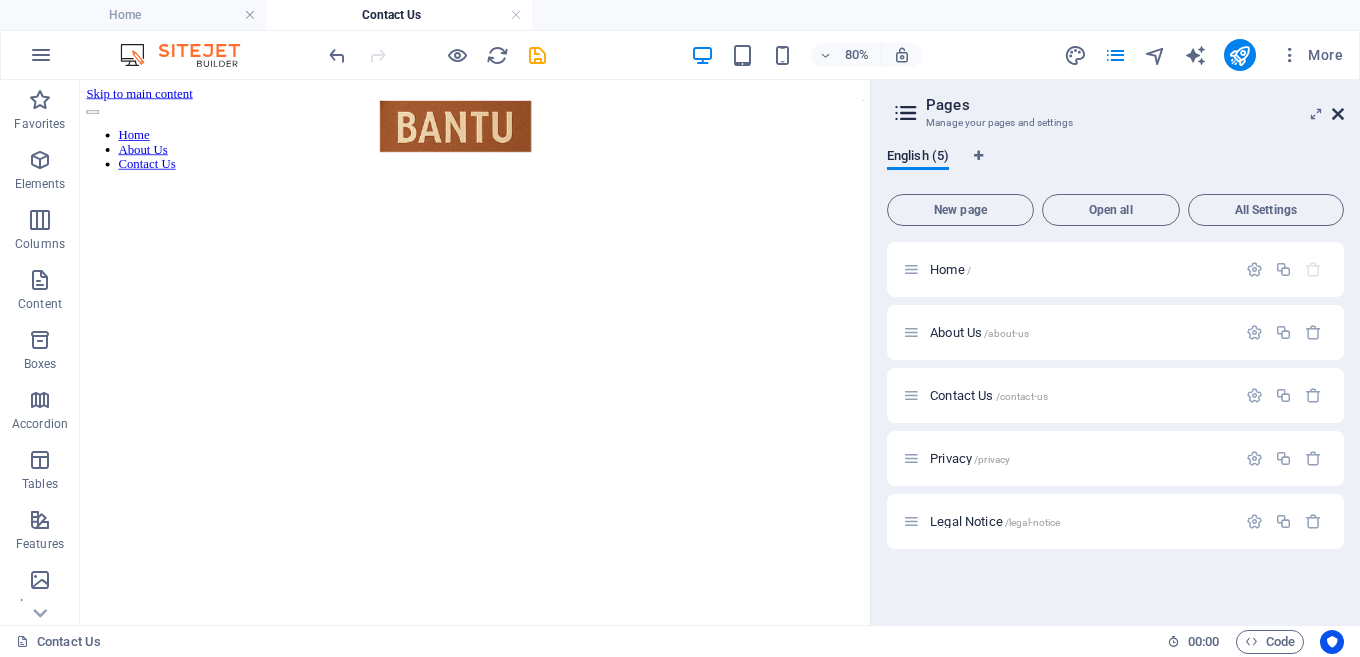click at bounding box center [1338, 114] 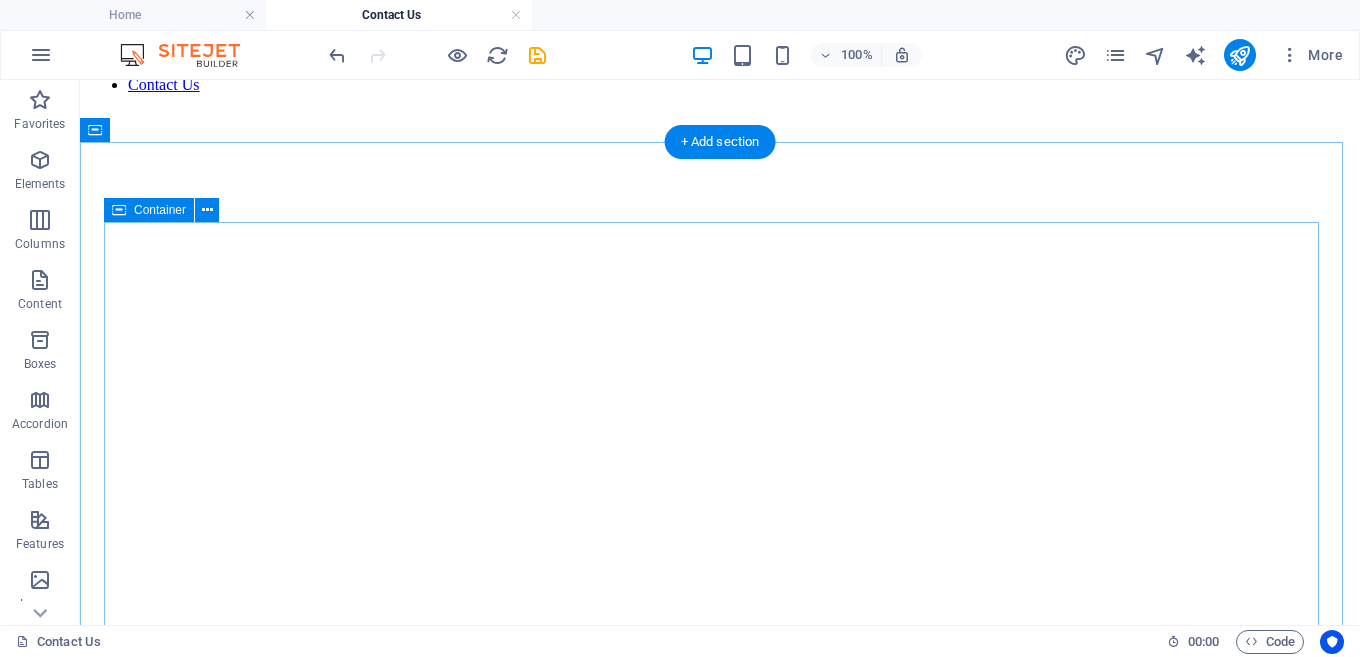 scroll, scrollTop: 0, scrollLeft: 0, axis: both 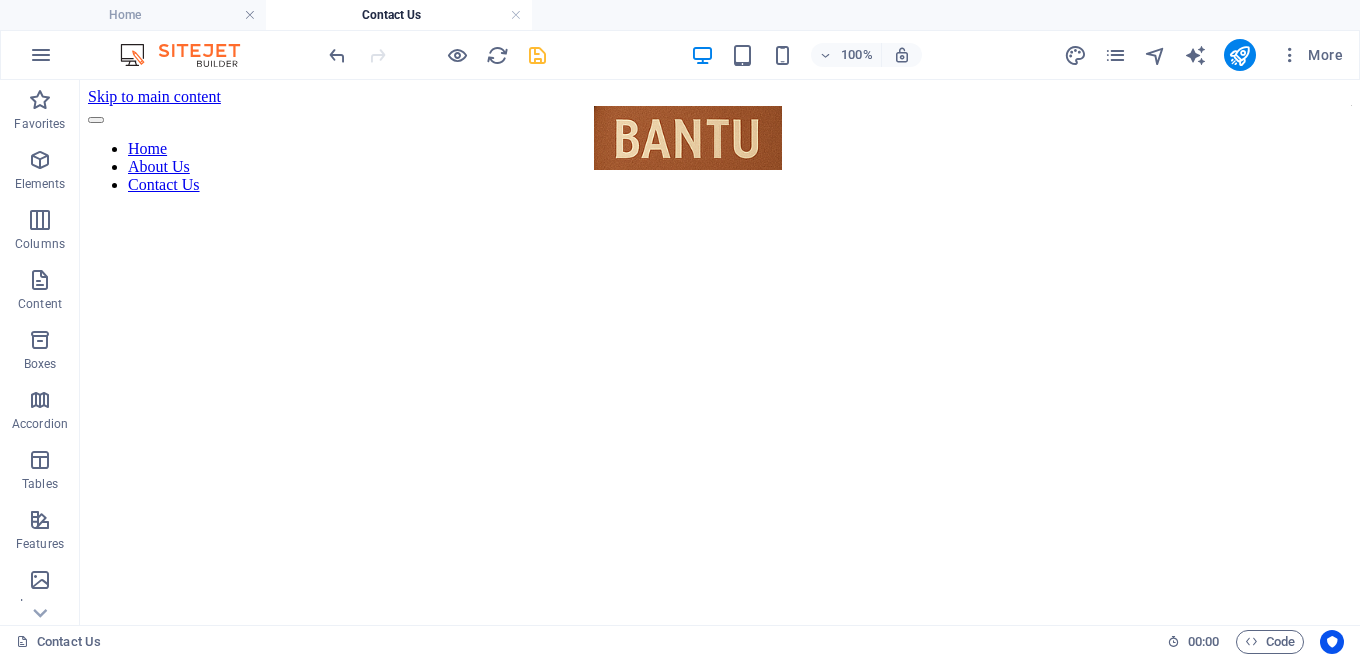 click at bounding box center [537, 55] 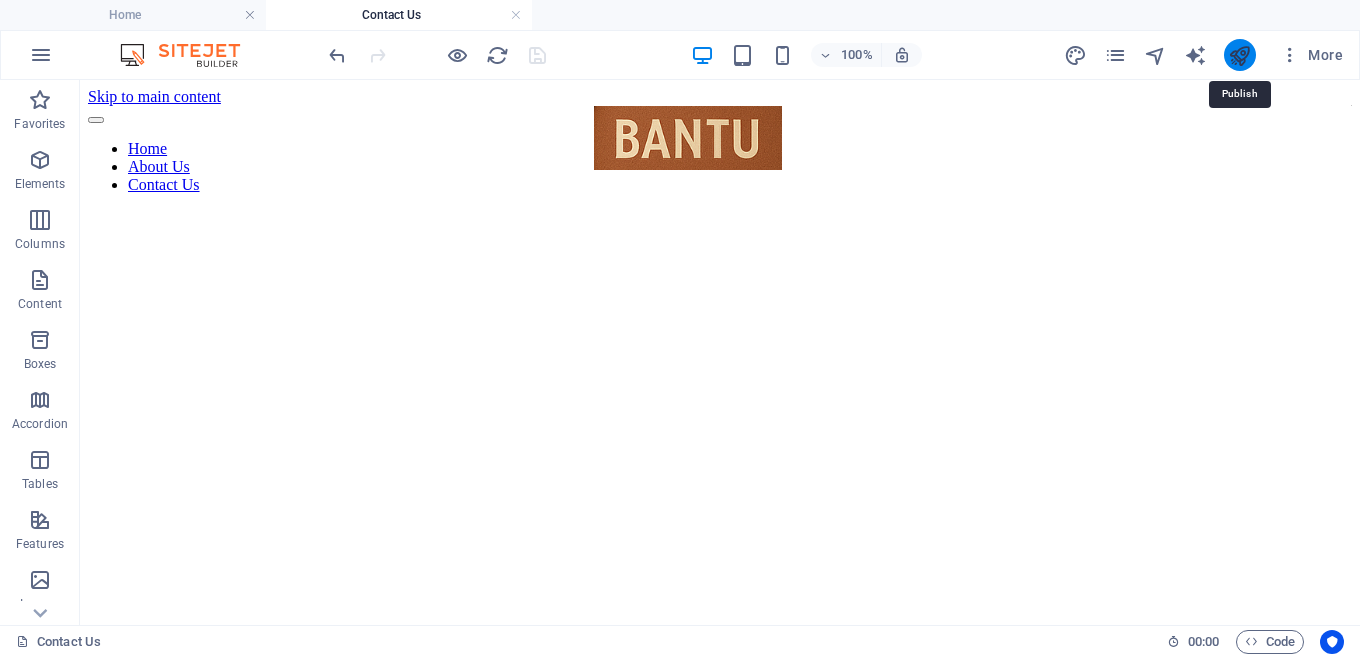 click at bounding box center (1239, 55) 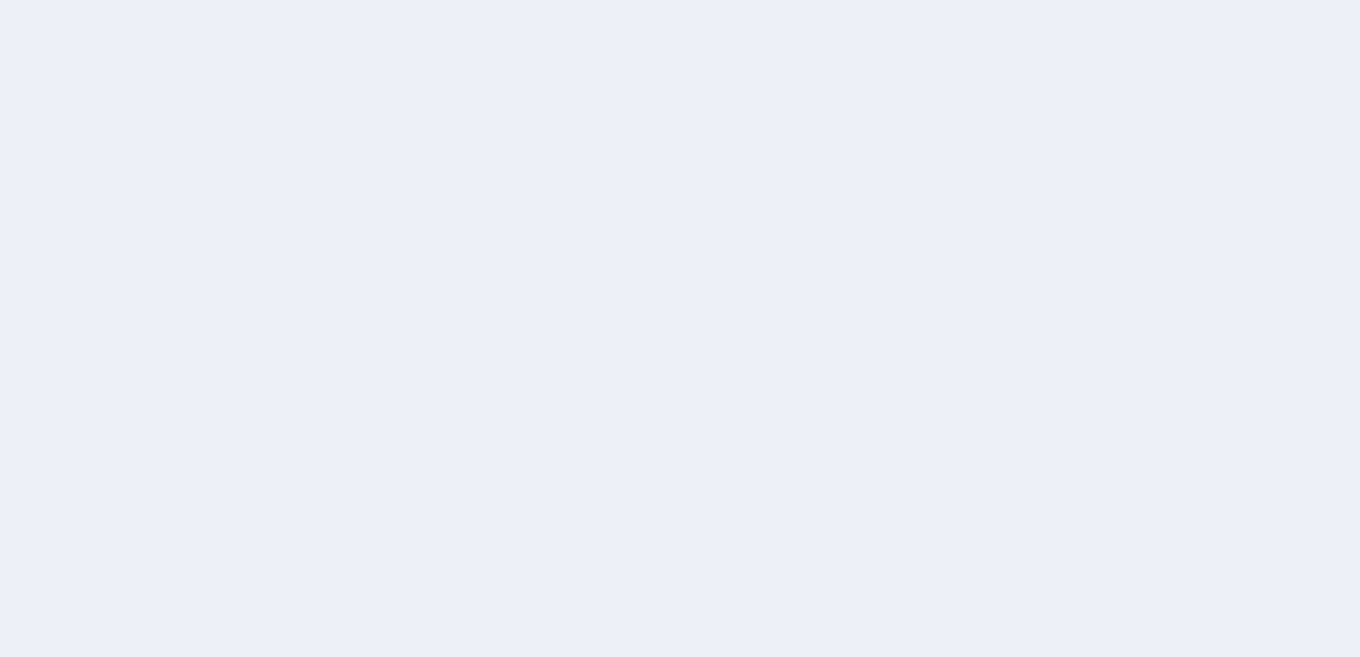 scroll, scrollTop: 0, scrollLeft: 0, axis: both 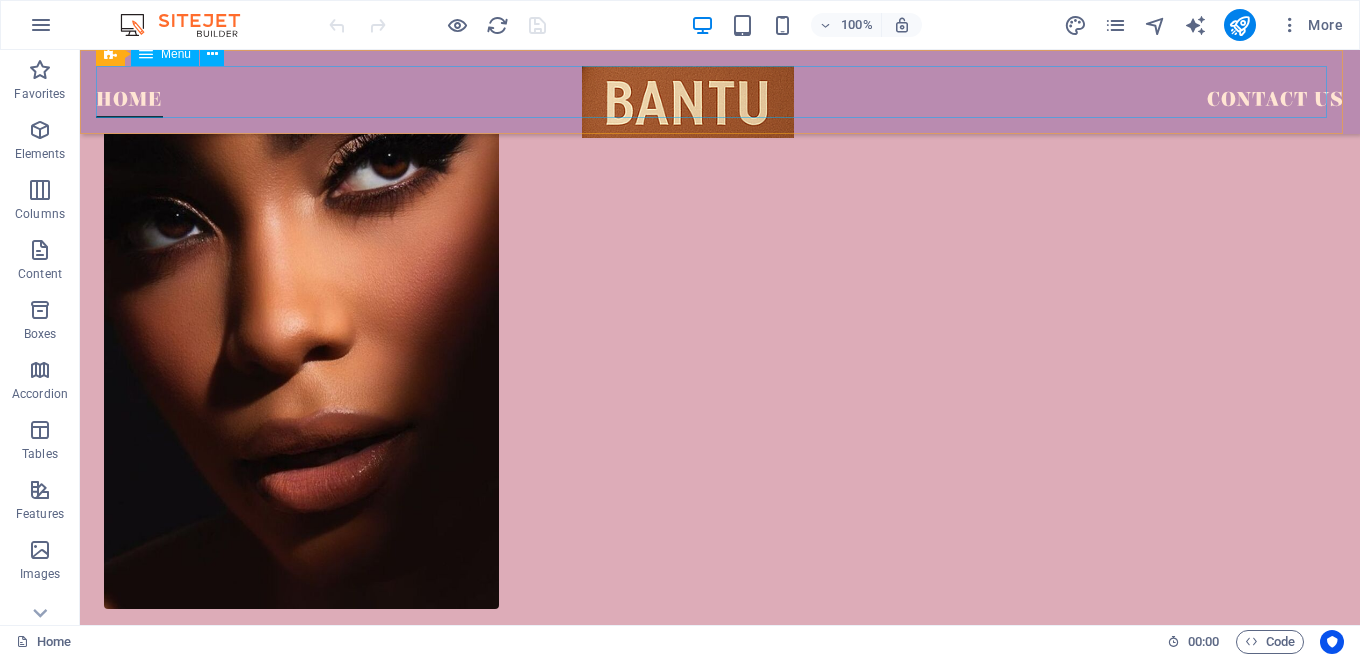 click on "Home About Us Contact Us" at bounding box center (720, 92) 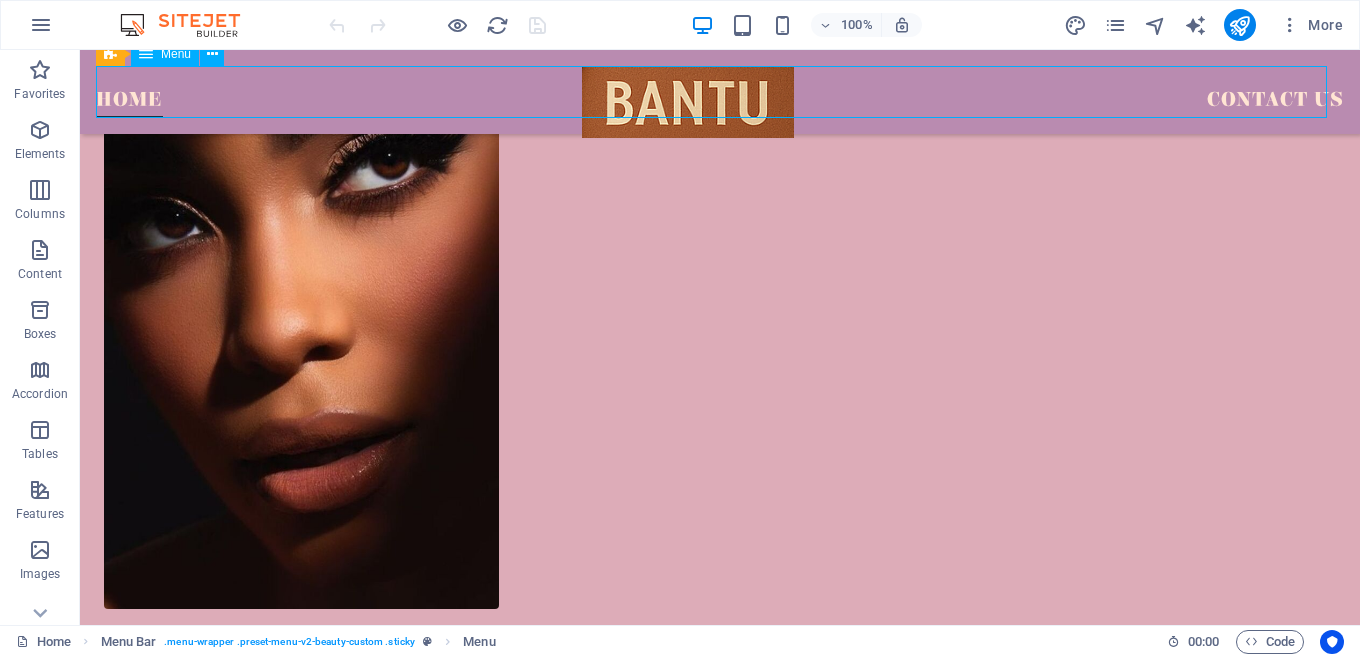 click on "Home About Us Contact Us" at bounding box center [720, 92] 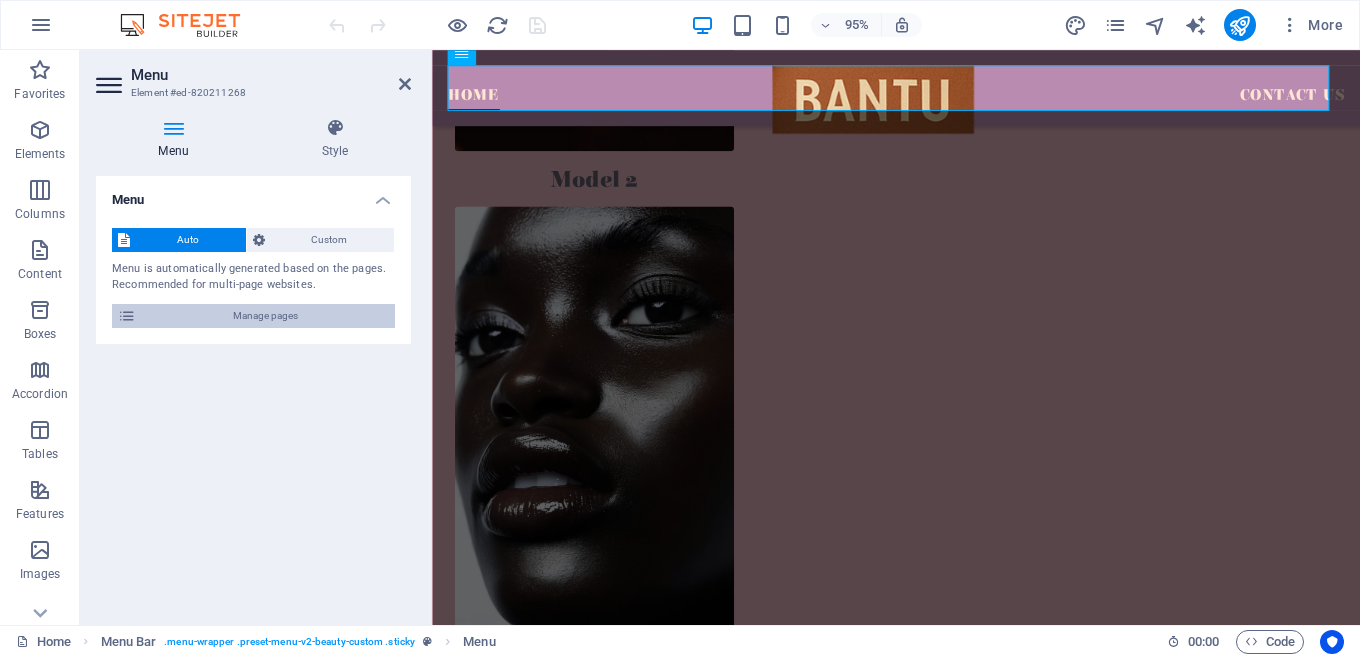 click on "Manage pages" at bounding box center (265, 316) 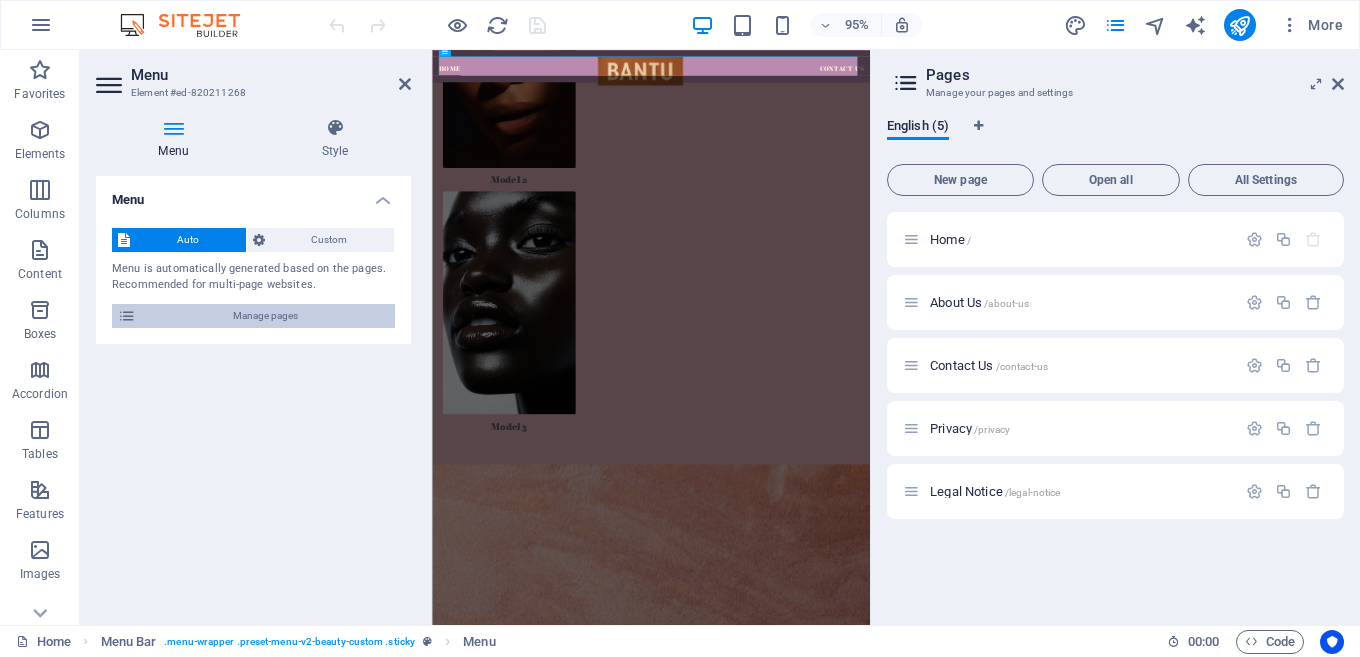 scroll, scrollTop: 2912, scrollLeft: 0, axis: vertical 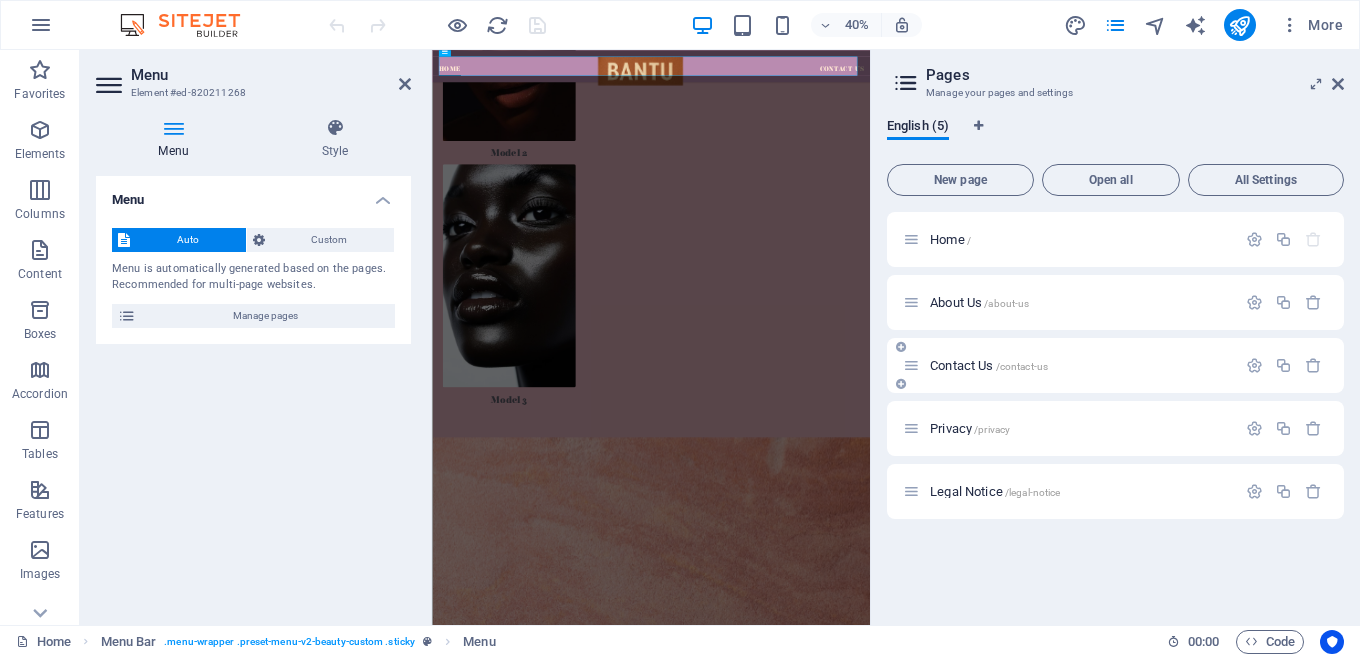 click on "Contact Us /contact-us" at bounding box center [1080, 365] 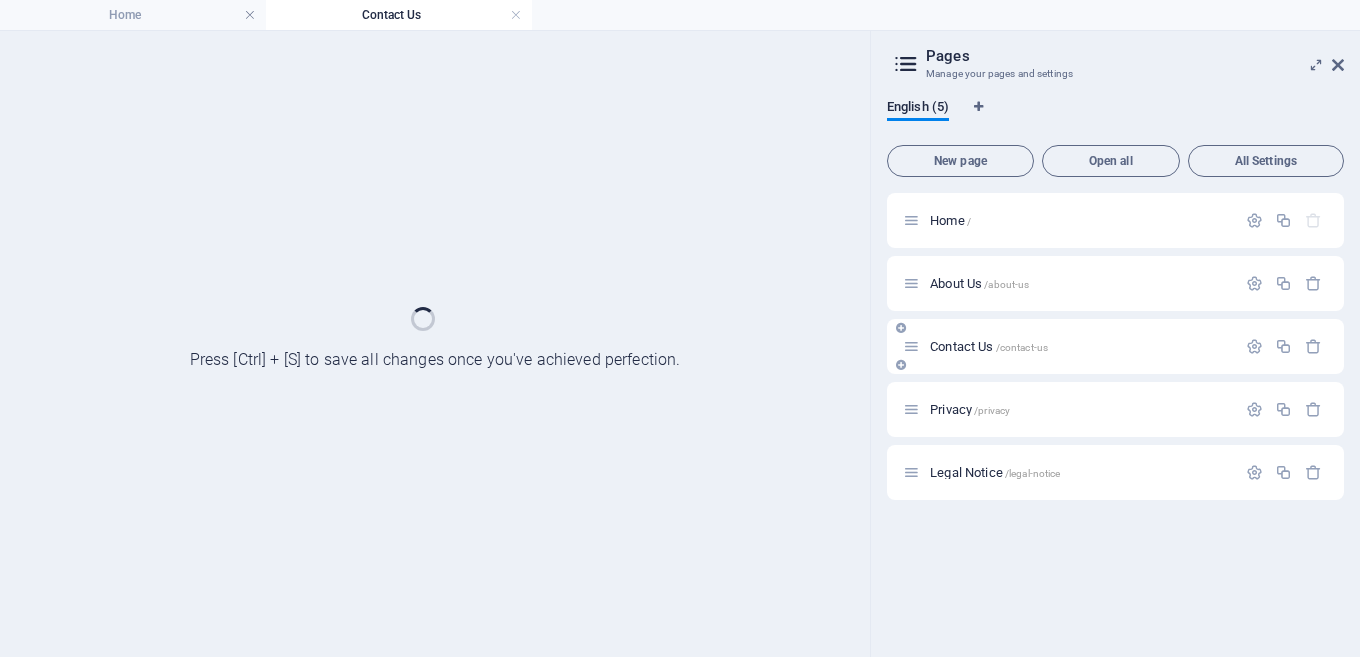 scroll, scrollTop: 0, scrollLeft: 0, axis: both 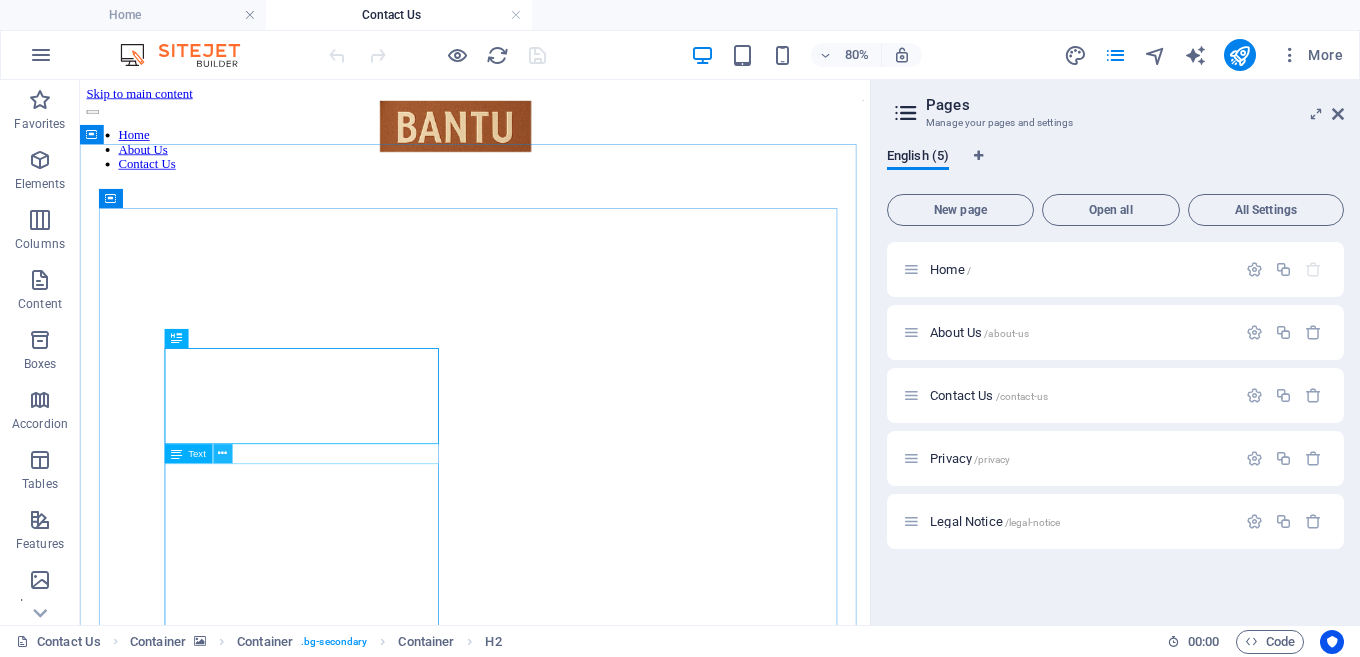 click at bounding box center [222, 453] 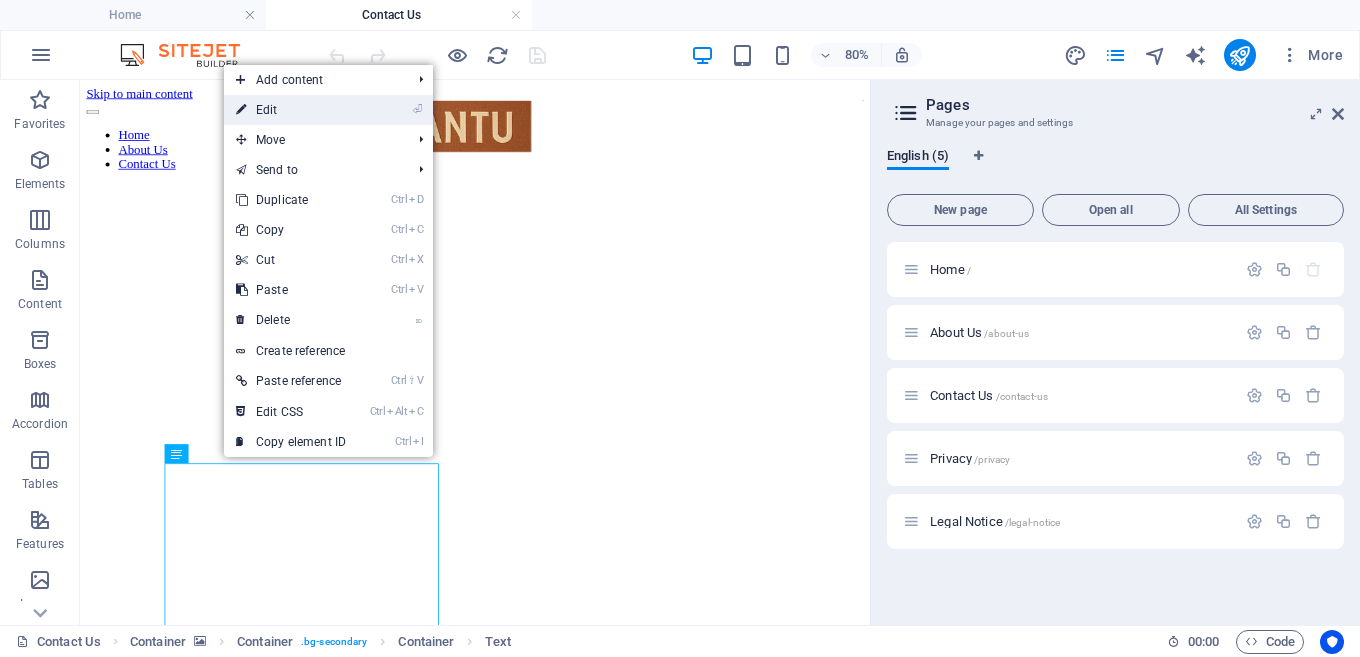 click on "⏎  Edit" at bounding box center [291, 110] 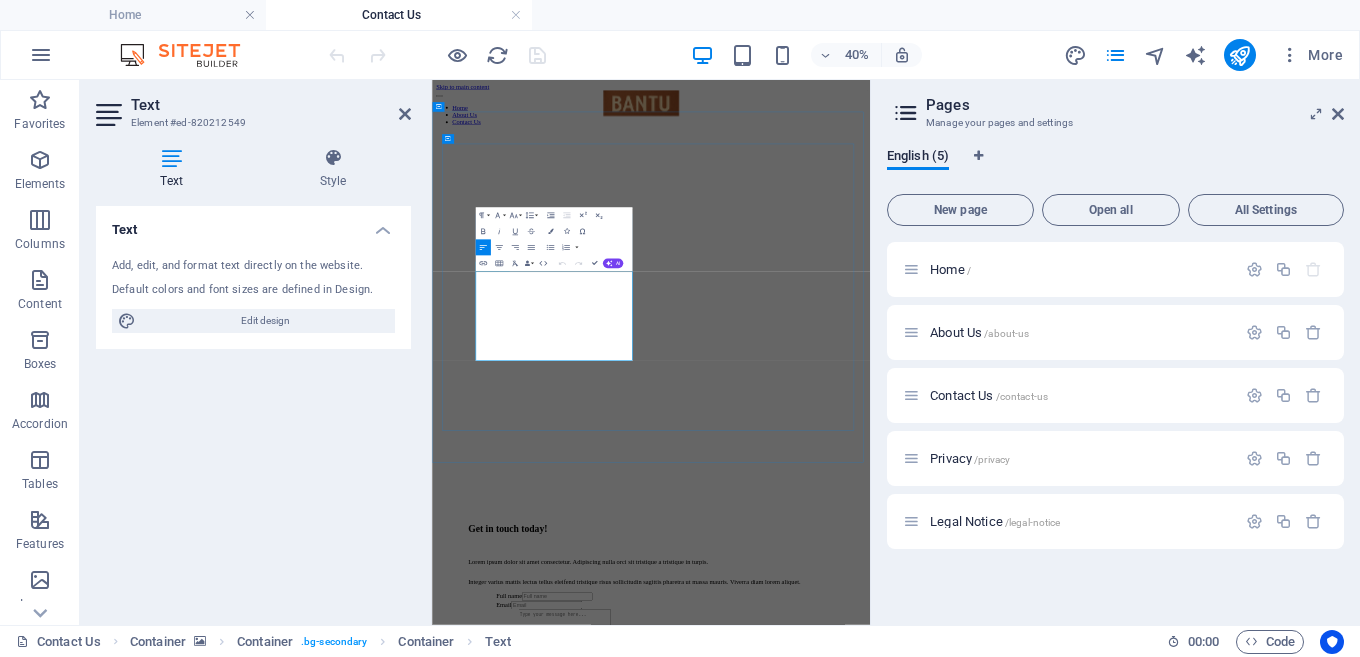 click on "Integer varius mattis lectus tellus eleifend tristique risus sollicitudin sagittis pharetra ut massa mauris. Viverra diam lorem aliquet." at bounding box center [979, 1327] 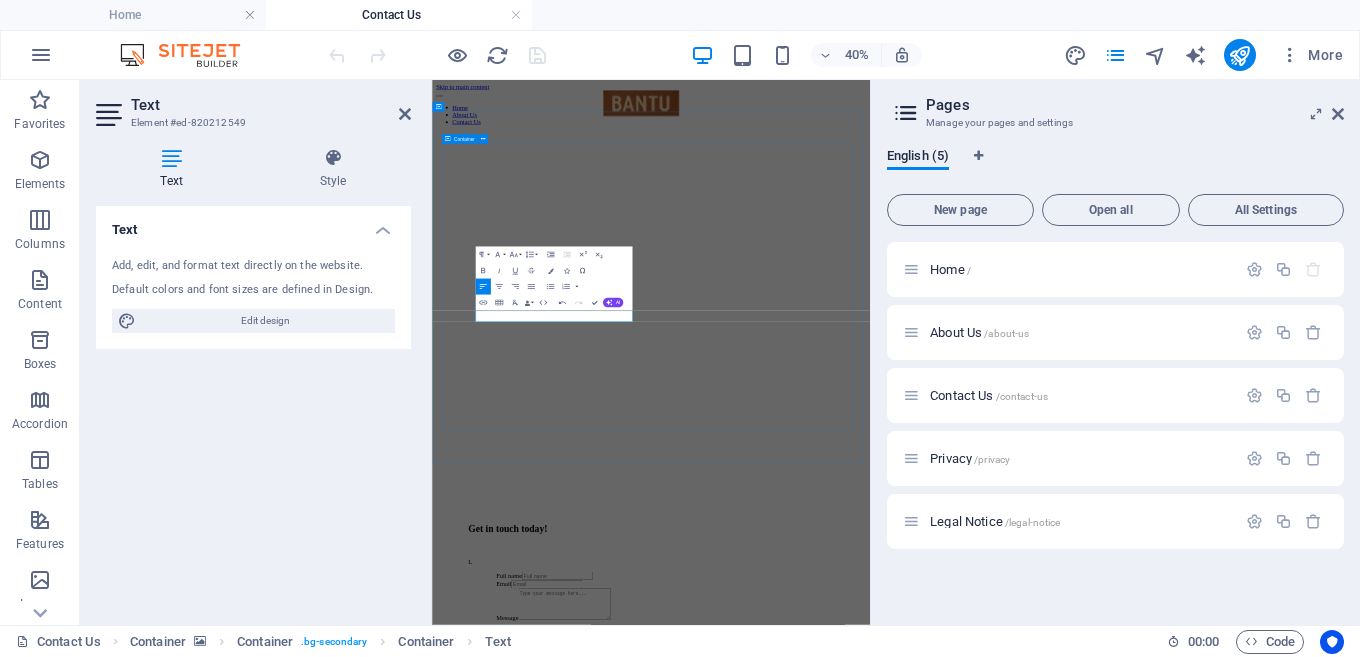type 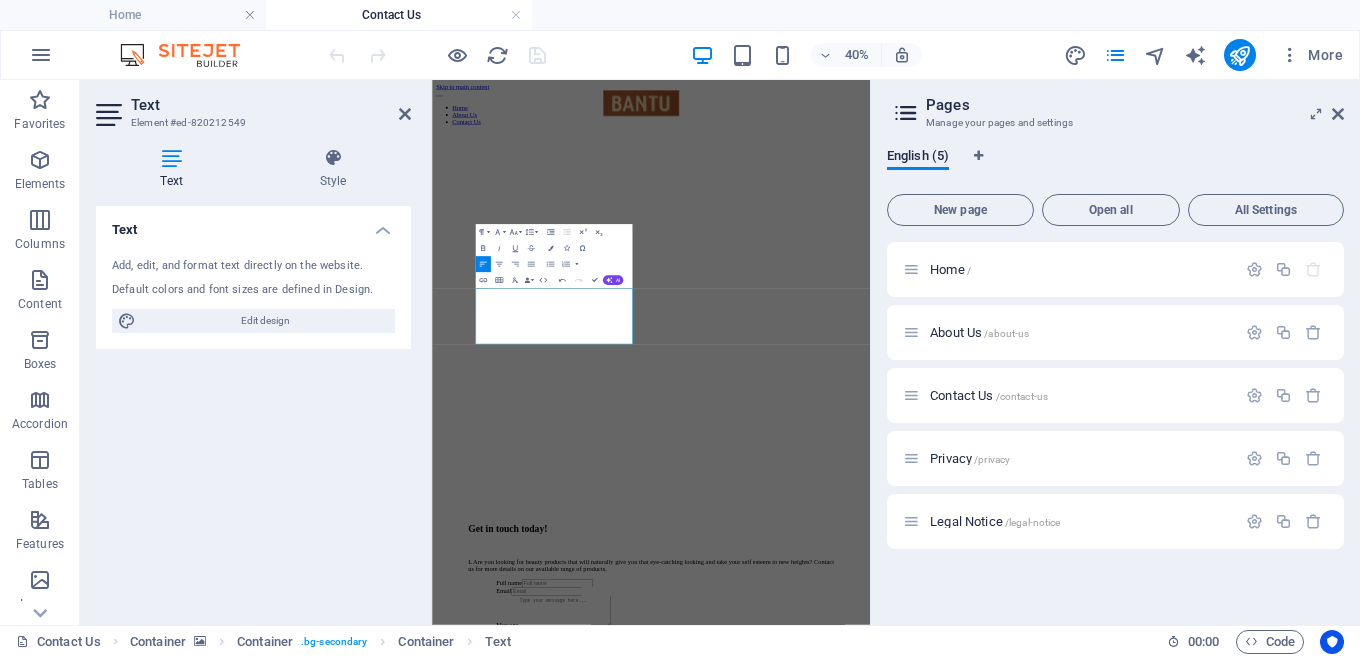 click on "English (5)" at bounding box center [1115, 167] 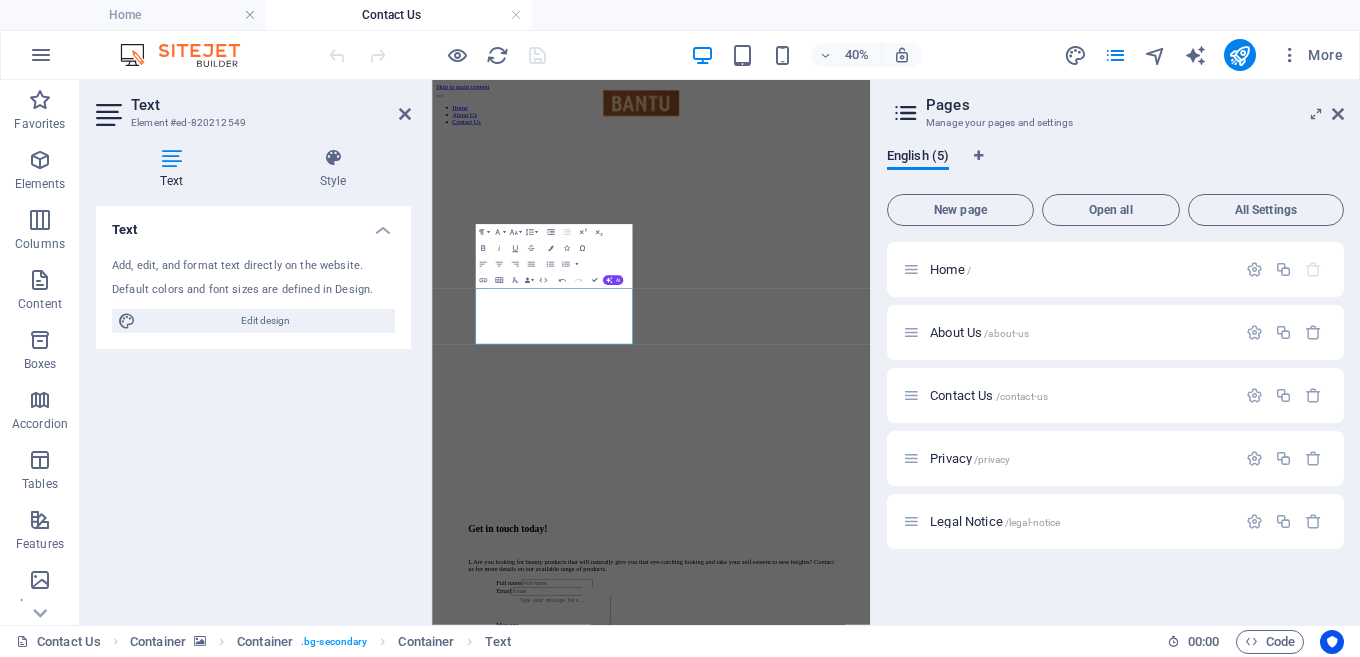 click on "Text Add, edit, and format text directly on the website. Default colors and font sizes are defined in Design. Edit design Alignment Left aligned Centered Right aligned" at bounding box center [253, 407] 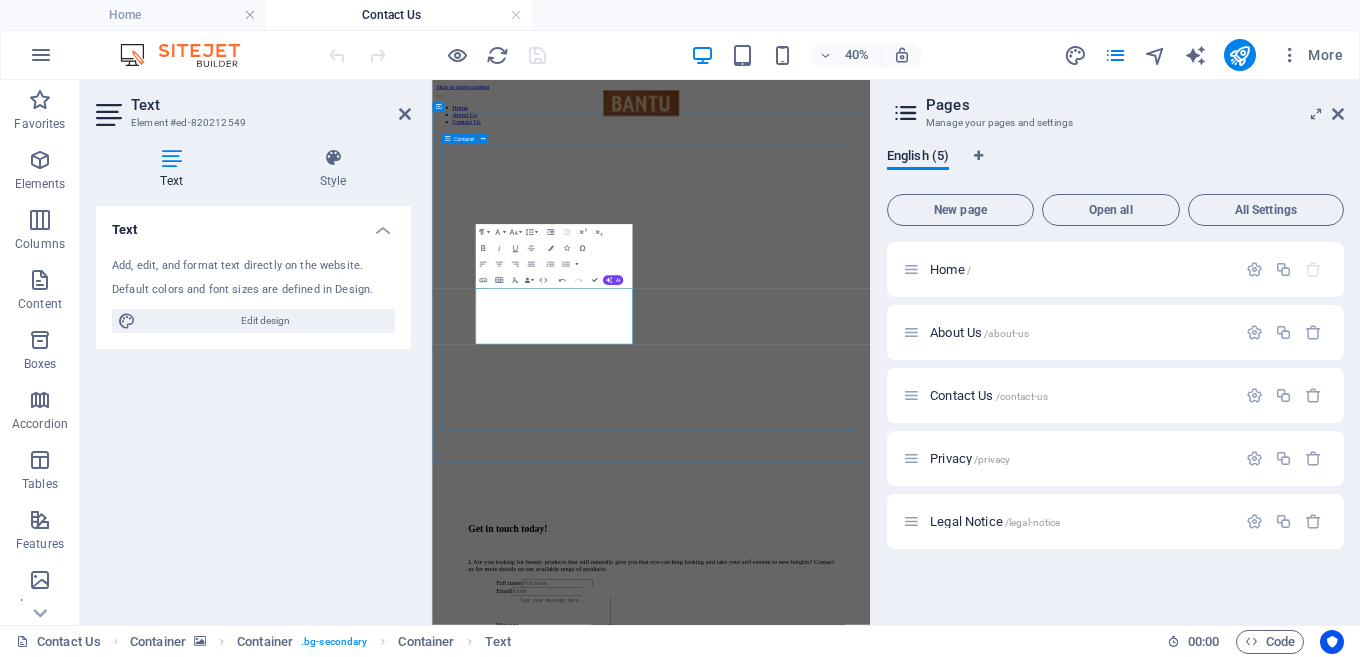click on "Get in touch today! L Are you looking for beauty products that will naturally give you that eye-catching looking and take your self esteem to new heights? Contact us for more details on our available range of products.  Full name Email Message   I have read and understand the privacy policy. Unreadable? Load new Submit" at bounding box center (979, 1408) 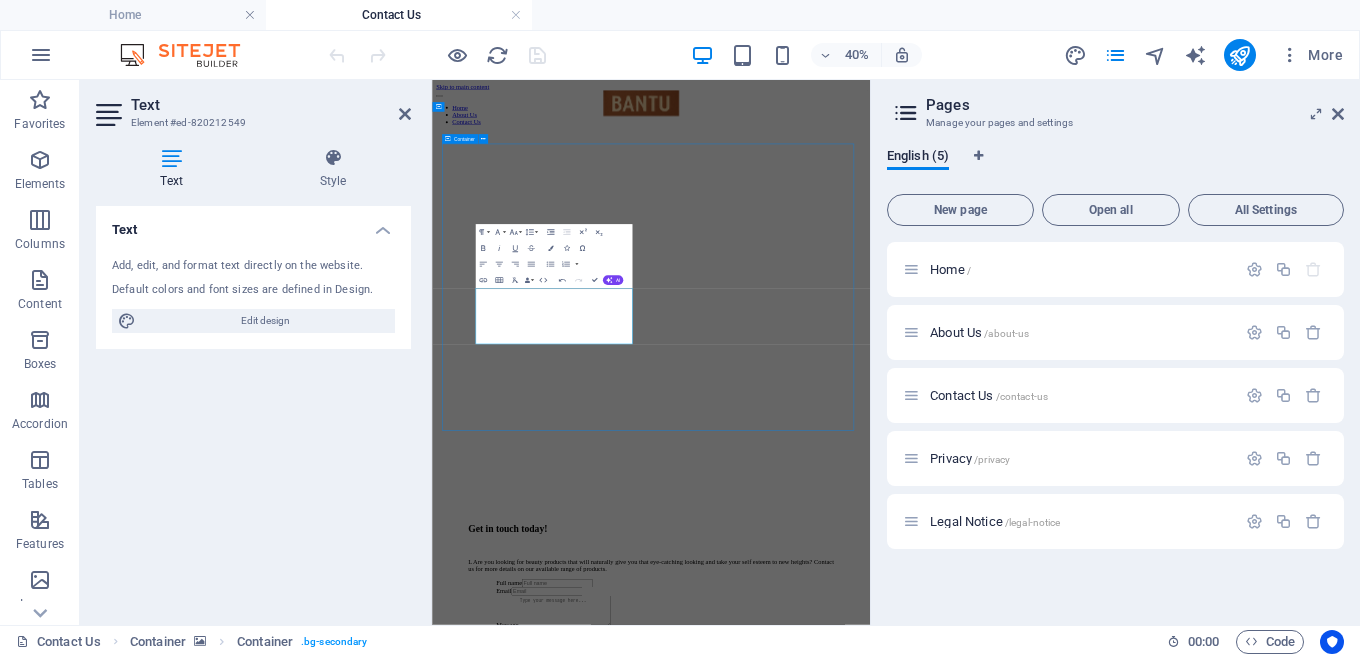 click on "Email" at bounding box center (1014, 1358) 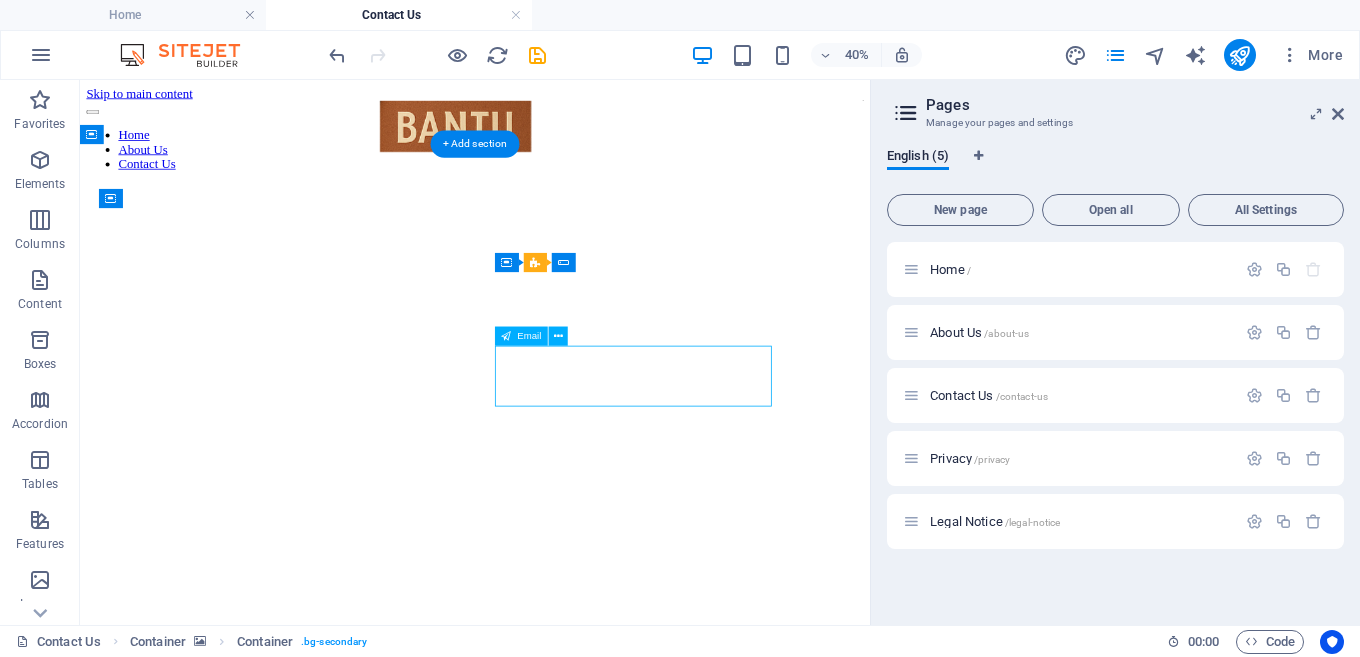 click on "Email" at bounding box center (609, 1358) 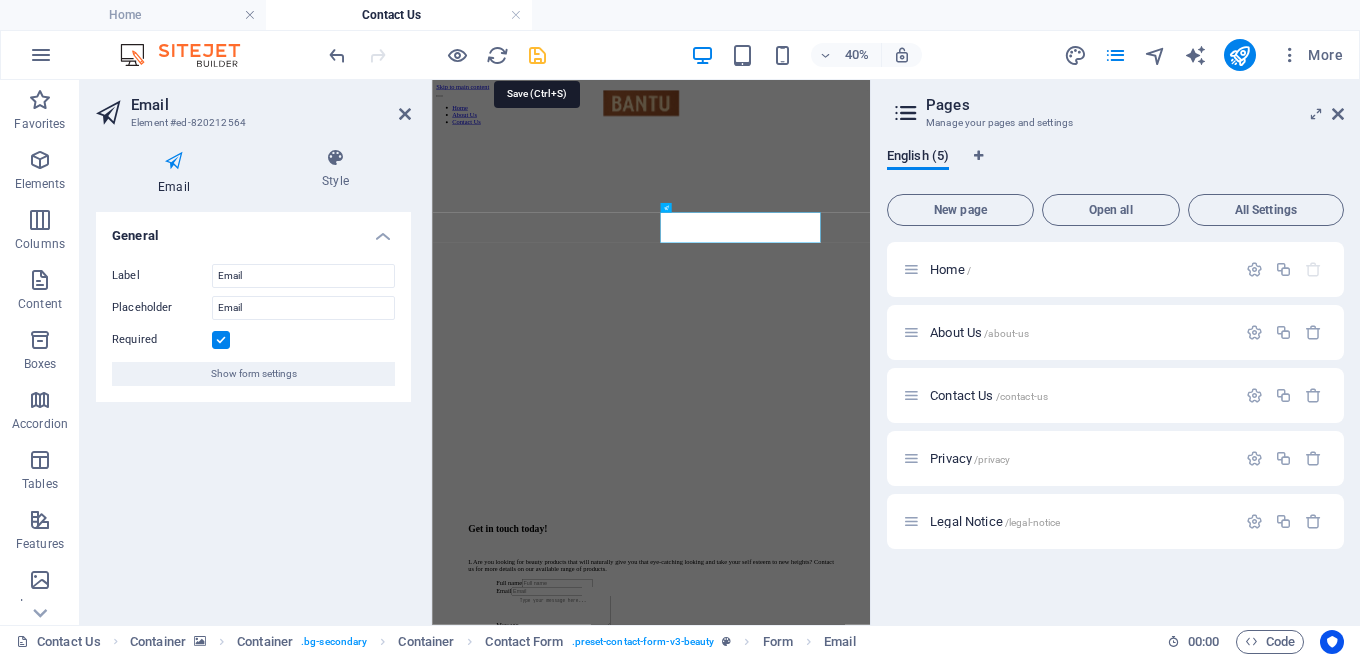 click at bounding box center (537, 55) 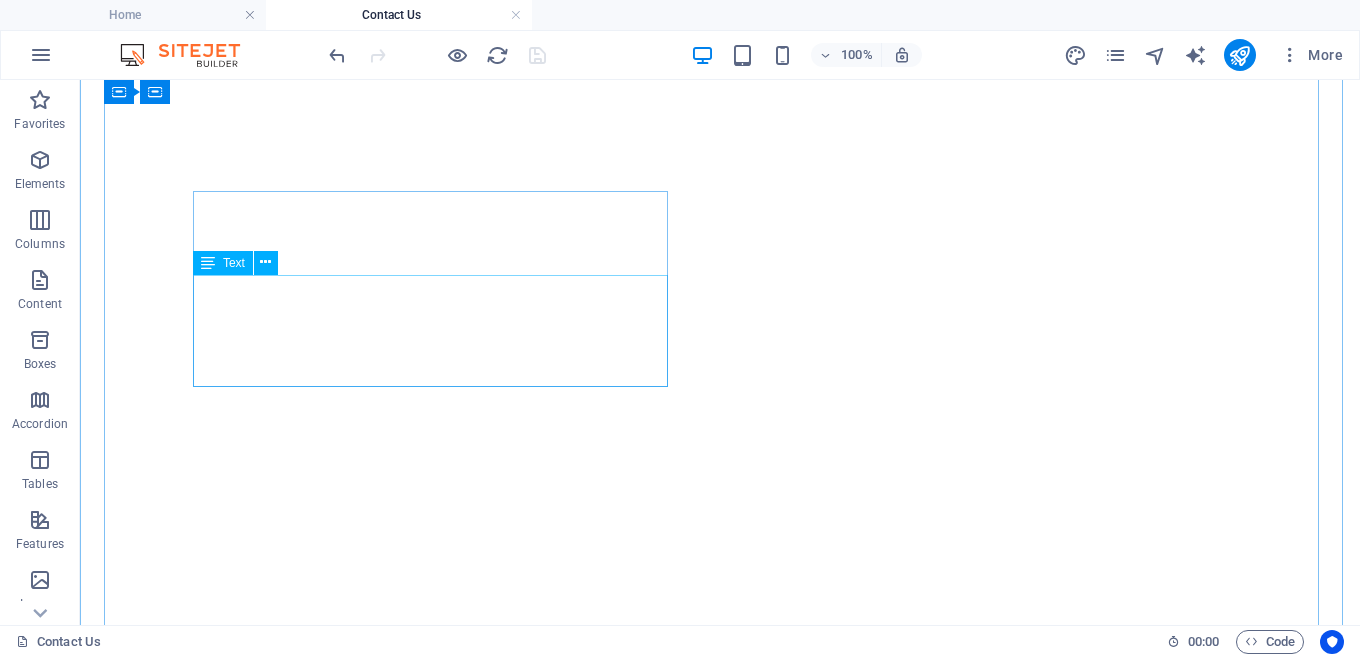 scroll, scrollTop: 300, scrollLeft: 0, axis: vertical 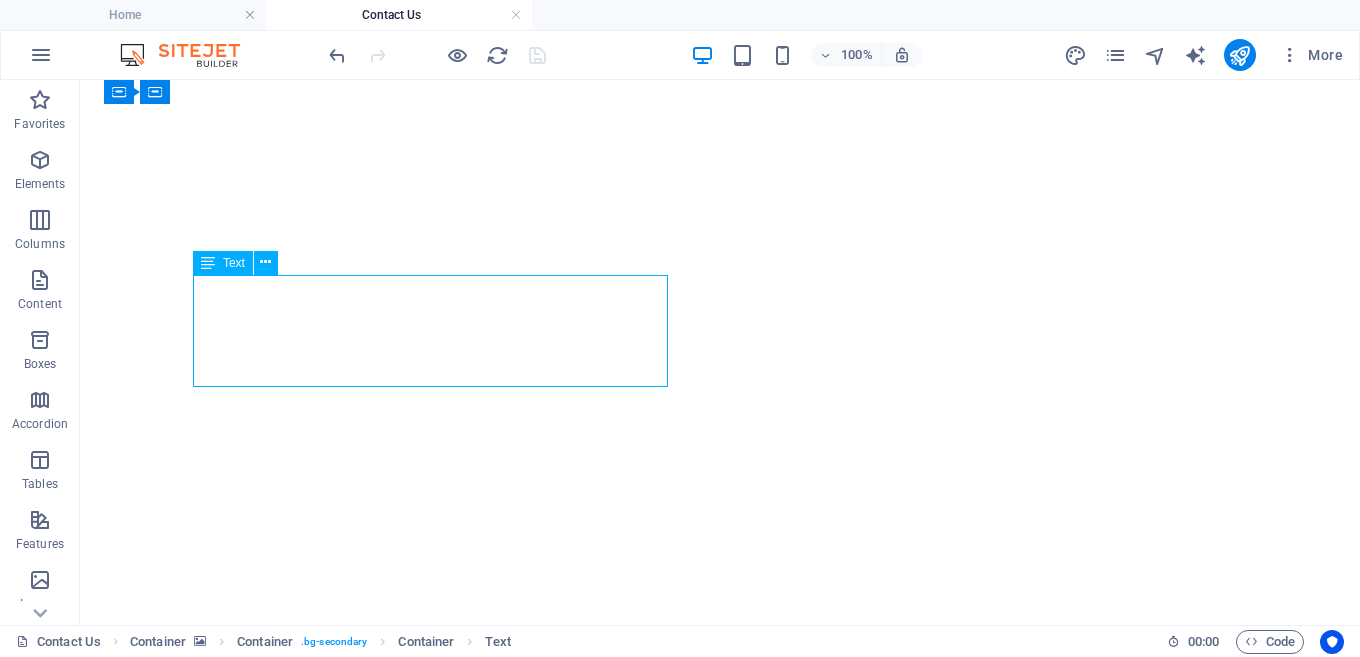click on "L Are you looking for beauty products that will naturally give you that eye-catching looking and take your self esteem to new heights? Contact us for more details on our available range of products." at bounding box center [720, 965] 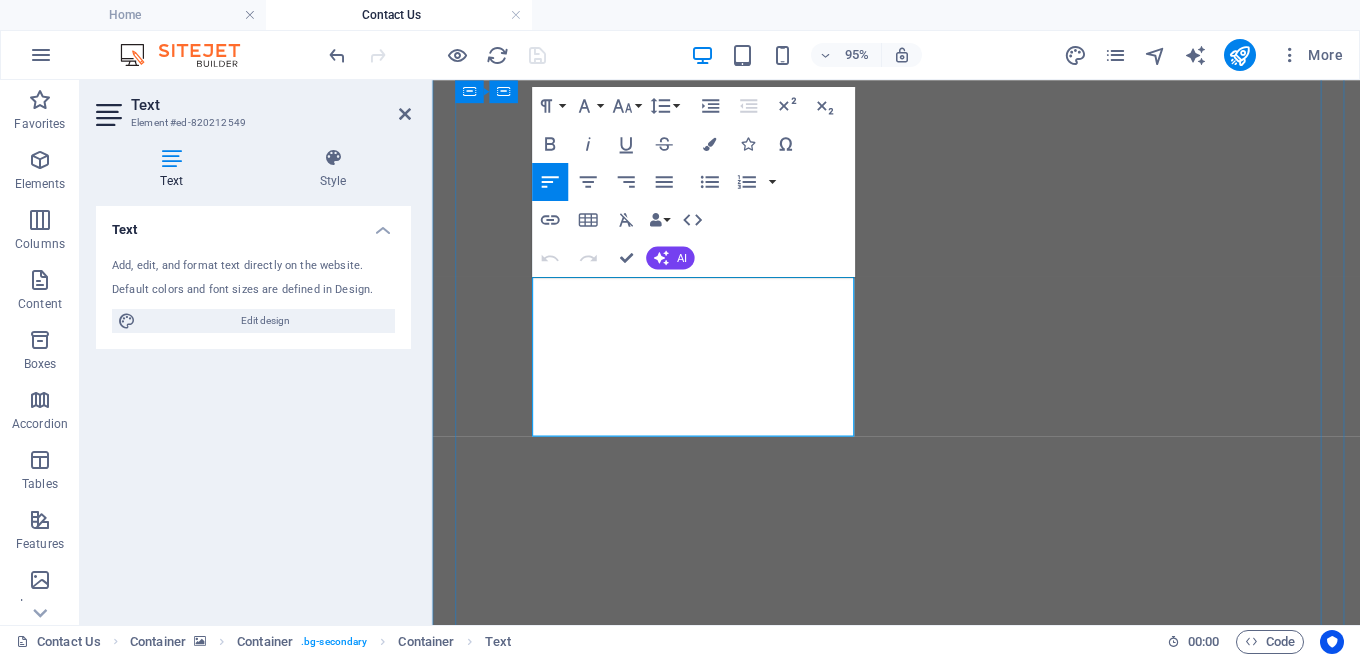 click on "L Are you looking for beauty products that will naturally give you that eye-catching looking and take your self esteem to new heights? Contact us for more details on our available range of products." at bounding box center (920, 965) 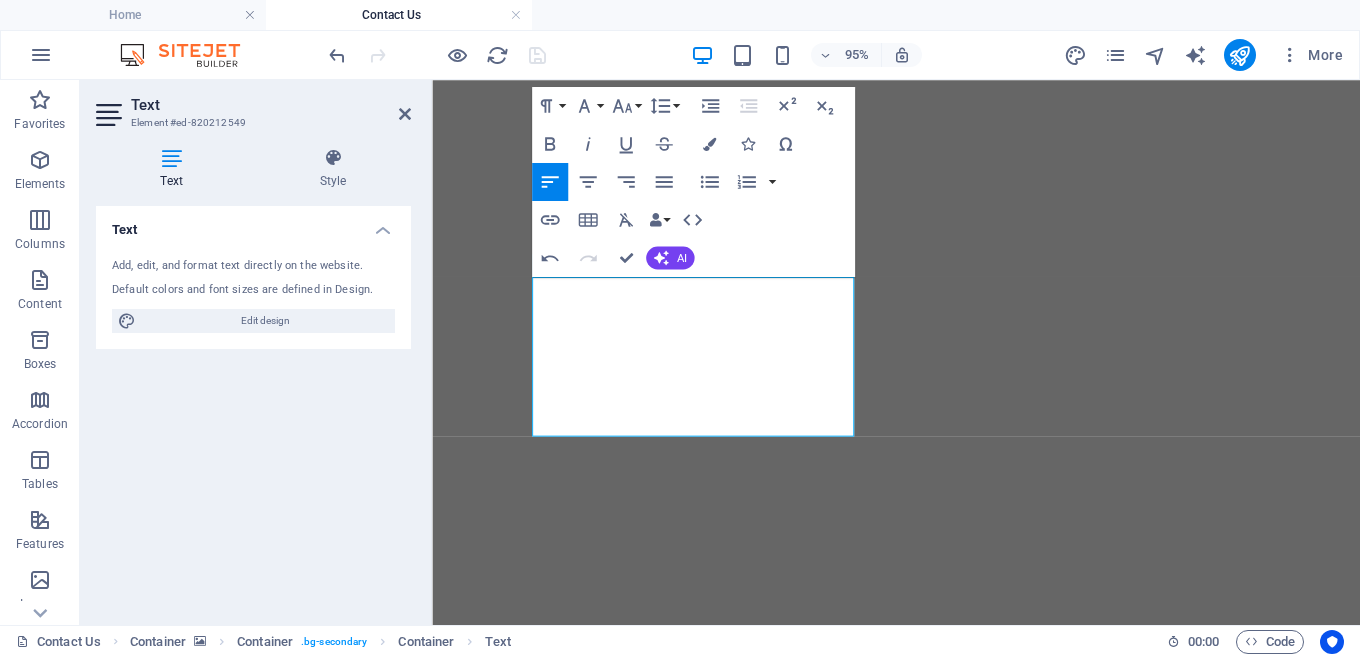 click on "95% More" at bounding box center [838, 55] 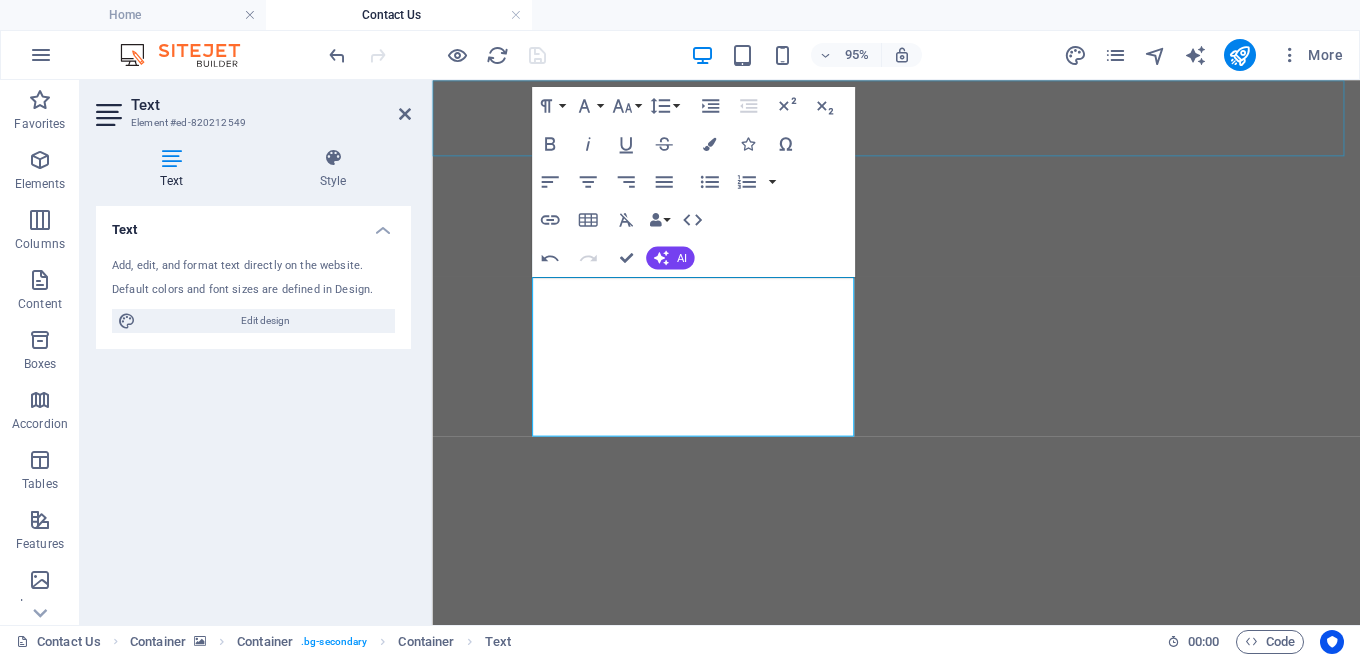 click on "Home About Us Contact Us" at bounding box center [920, -133] 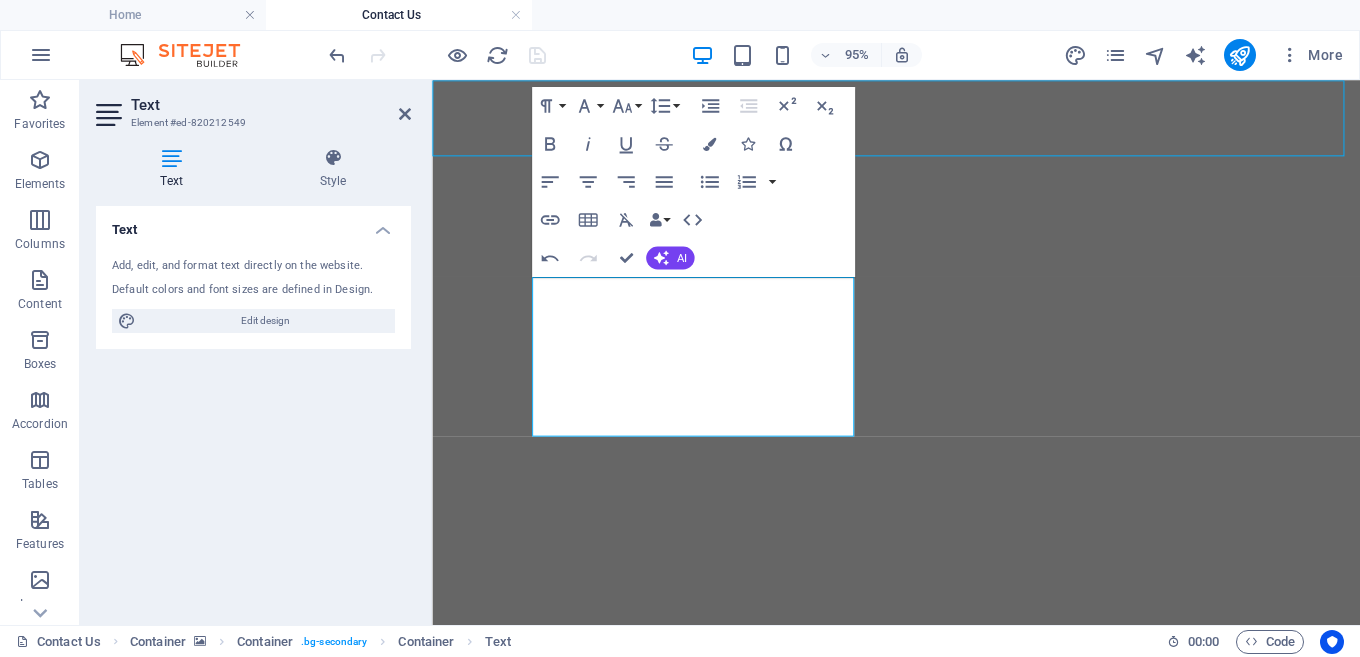click on "Home About Us Contact Us" at bounding box center [920, -133] 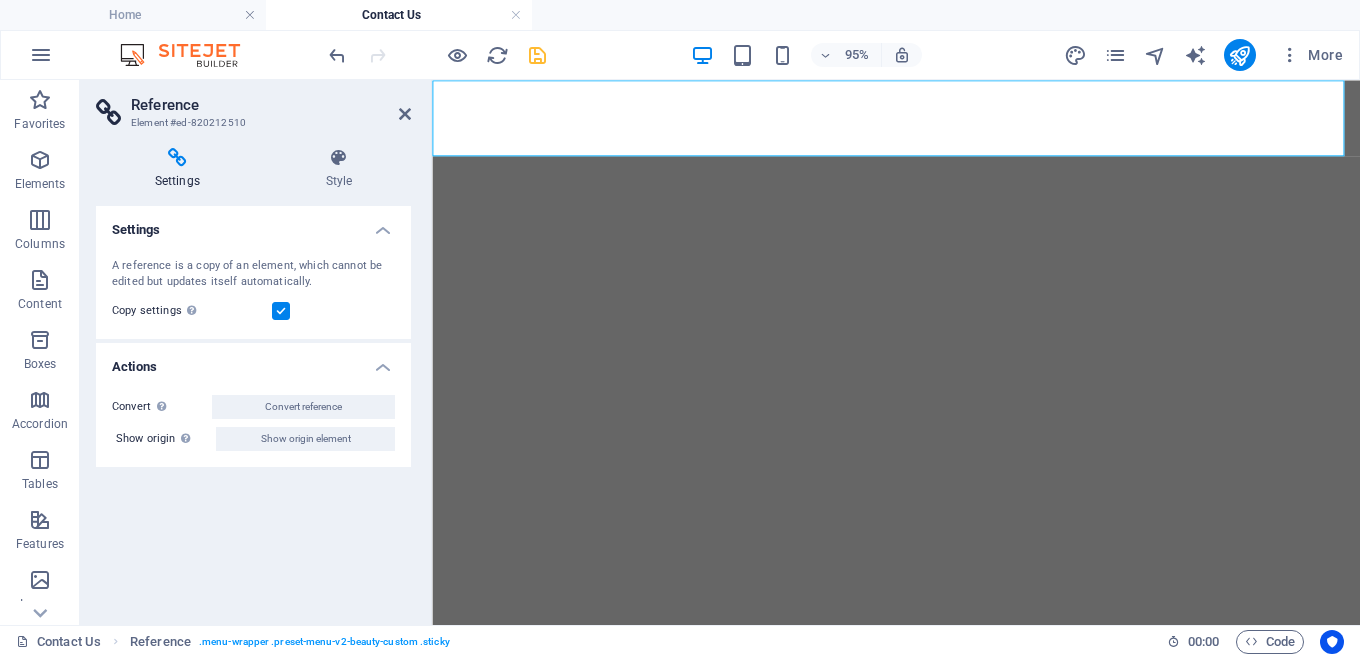 click at bounding box center (537, 55) 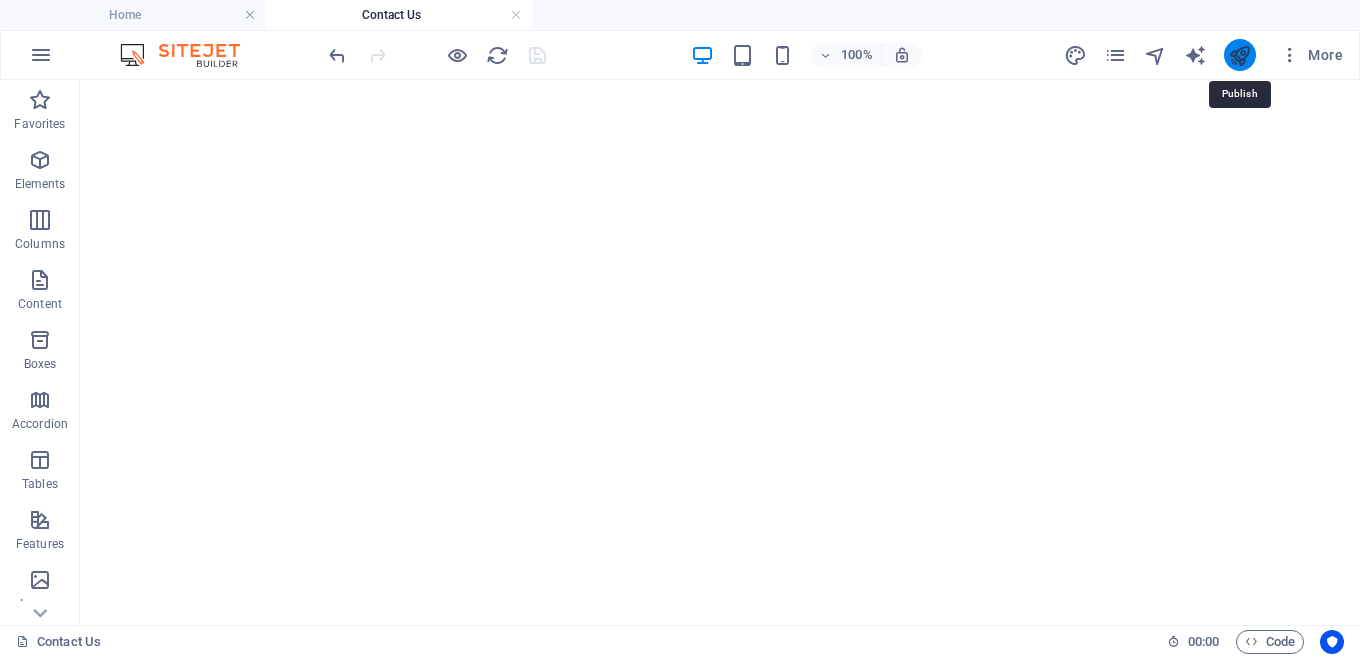 click at bounding box center [1239, 55] 